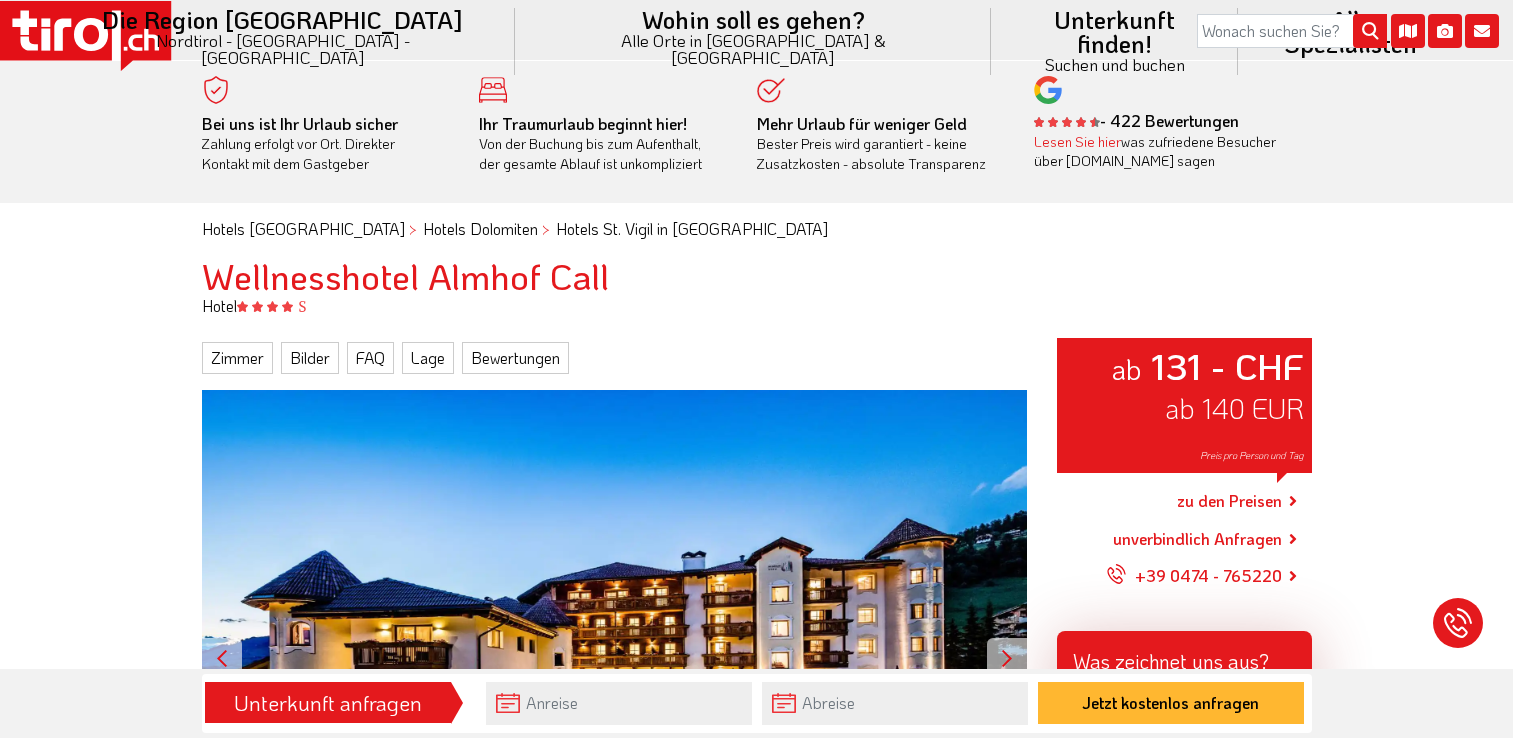 scroll, scrollTop: 0, scrollLeft: 0, axis: both 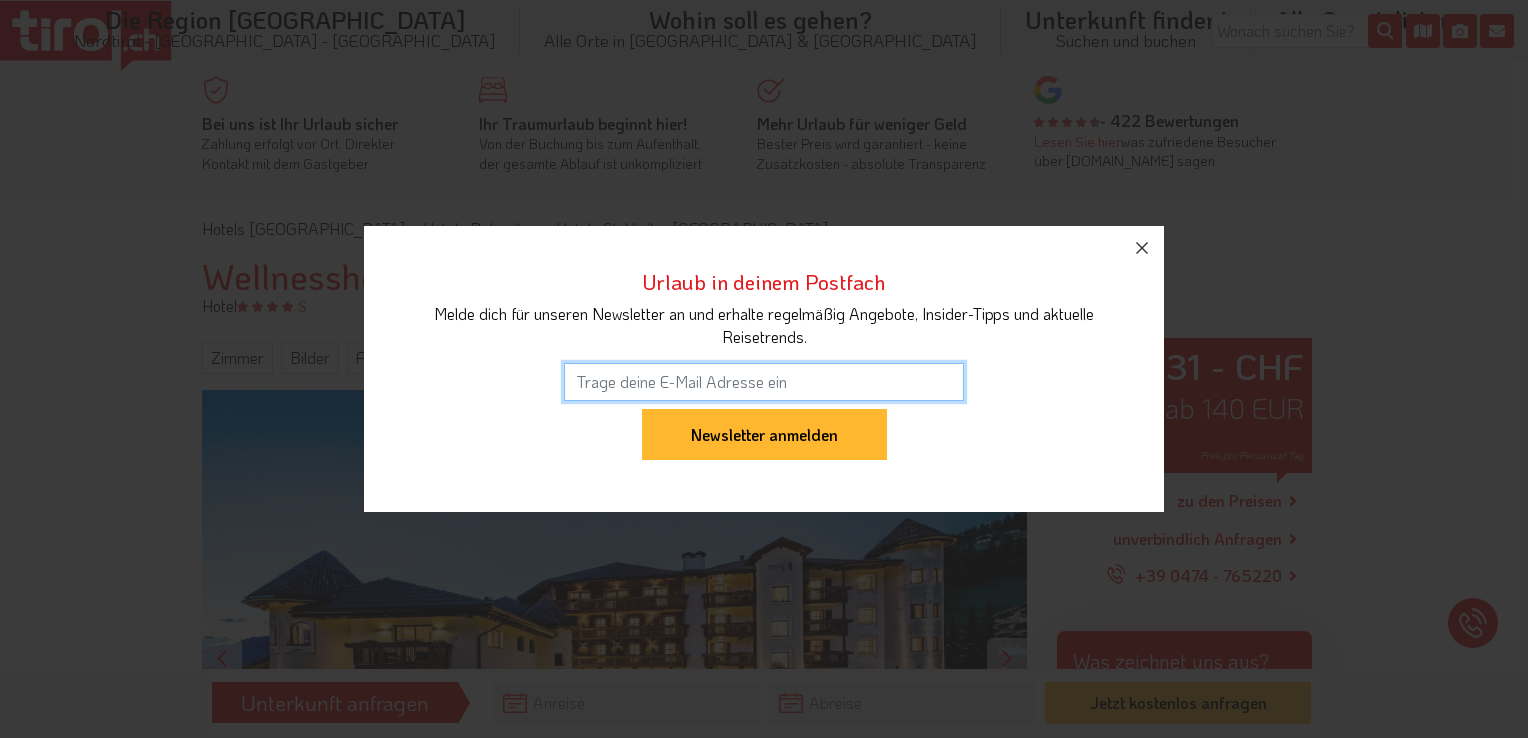click on "Urlaub in deinem Postfach   Melde dich für unseren Newsletter an und erhalte regelmäßig Angebote, Insider-Tipps und aktuelle Reisetrends.                   Anmeldung war erfolgreich     Newsletter anmelden" at bounding box center (764, 369) 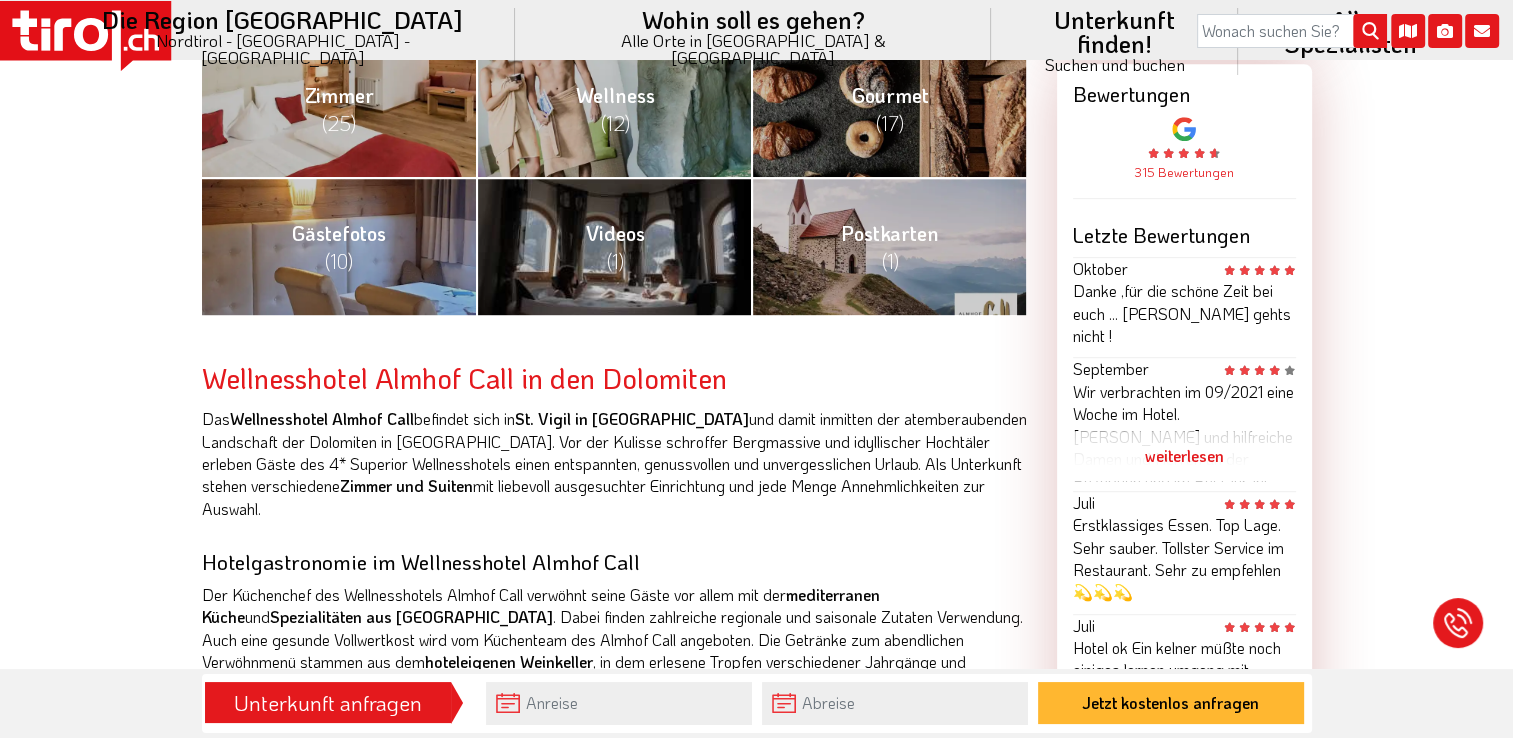 scroll, scrollTop: 1040, scrollLeft: 0, axis: vertical 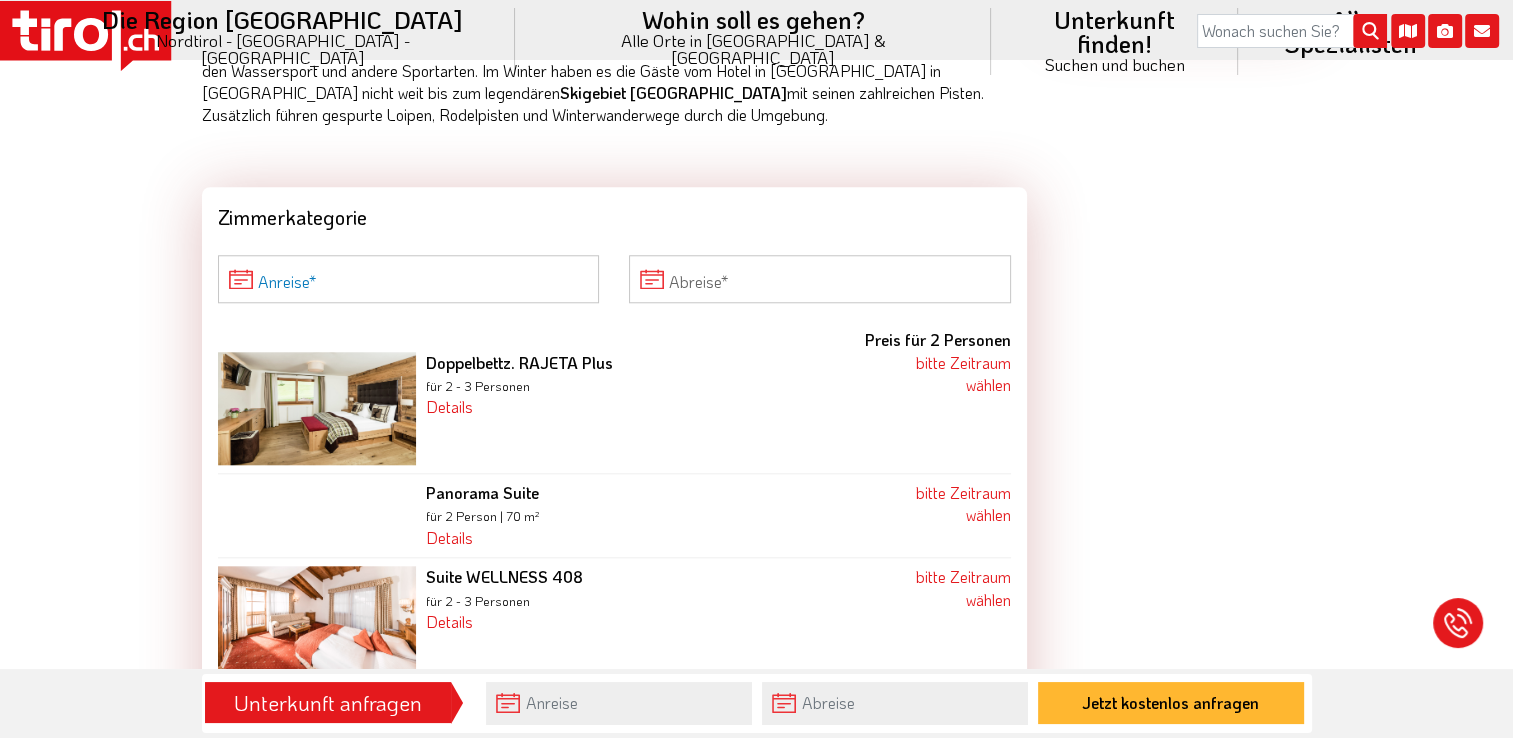 click on "Anreise" at bounding box center [409, 279] 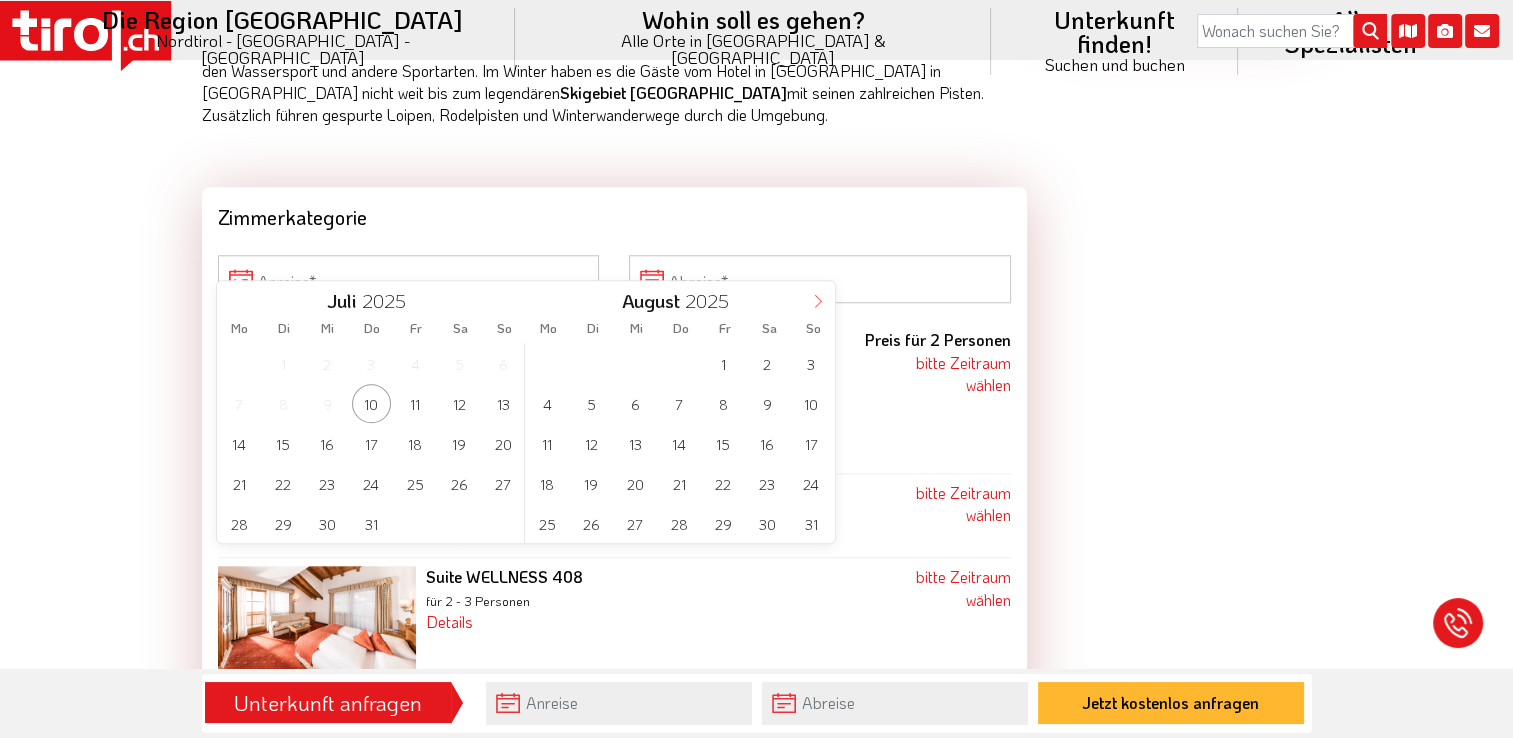 click 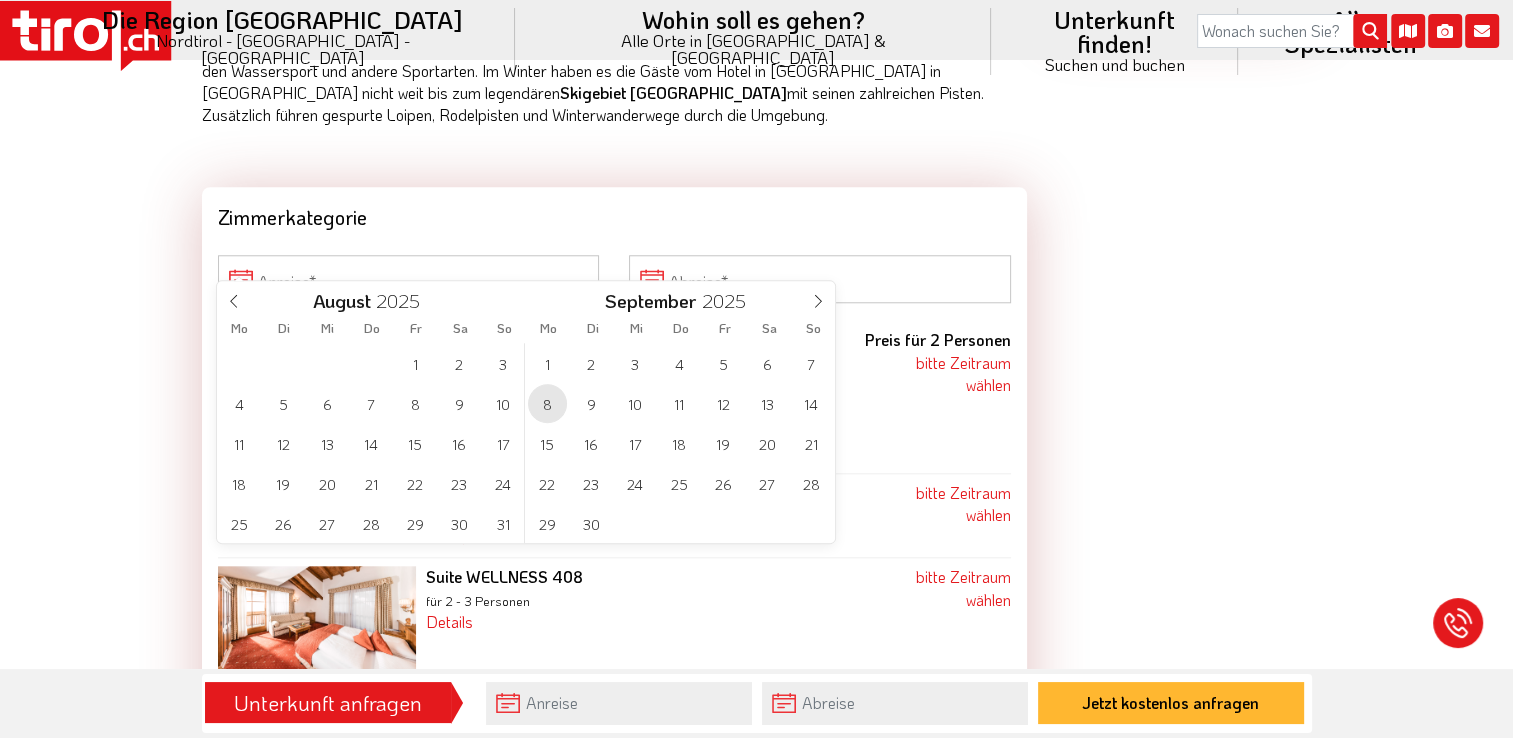 click on "8" at bounding box center [547, 403] 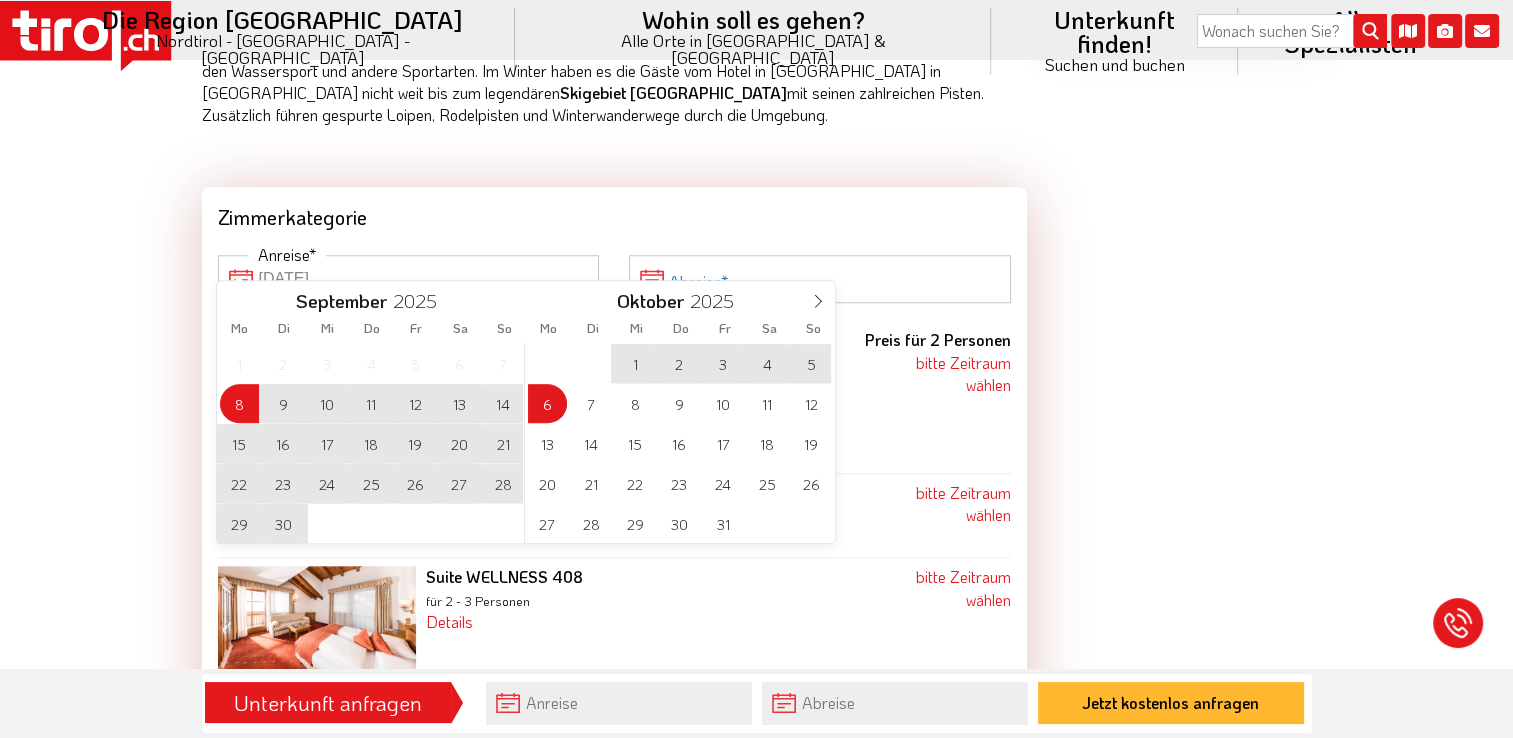 click on "Abreise" at bounding box center (820, 279) 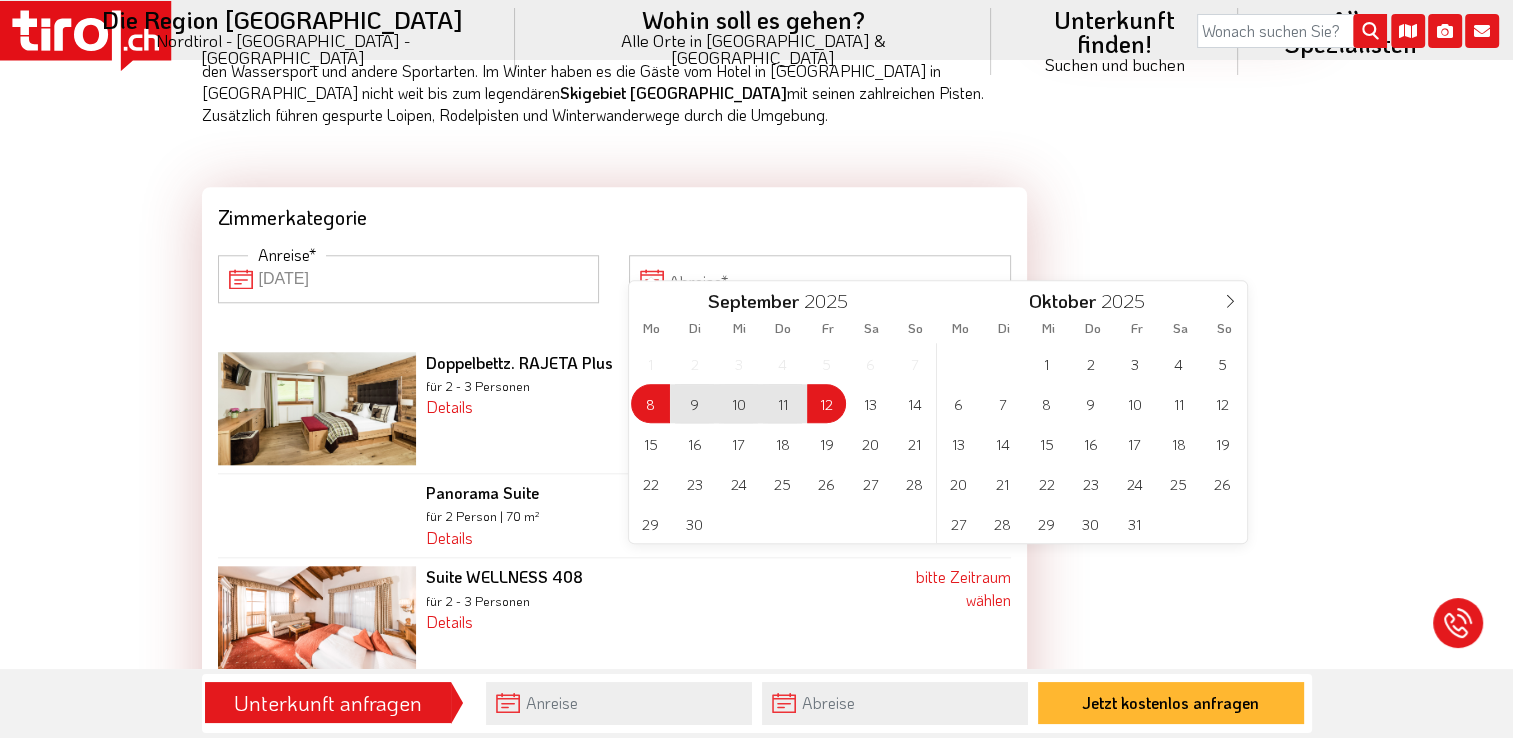 click on "12" at bounding box center (826, 403) 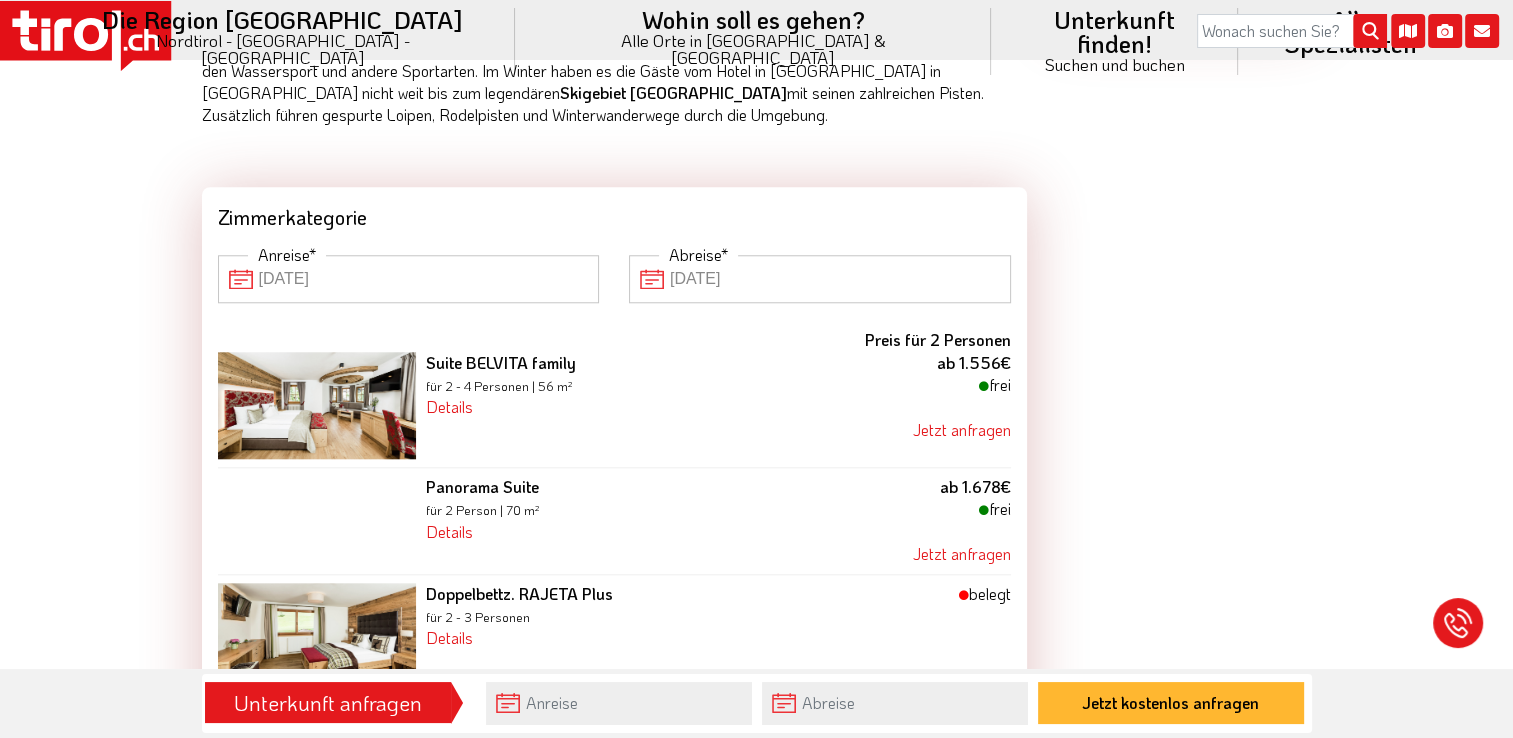 click on "Suite BELVITA family    für 2 - 4 Personen | 56 m²    Details    für 2 - 5 Personen Diese große Suite ermöglicht es Ihnen, ein Urlaubserlebnis in völliger Freiheit zu genießen. Die Belvita Suite Family ist ideal für diejenigen, die das Teilen lieben und gleichzeitig die Möglichkeit haben, ihren persönlichen Raum zur richtigen Zeit zu genießen. Mit ihren ca. 56 m² ist die Belvita Suite Family ideal für 2 bis maximal 6 Personen. Zustellbetten werden in einem separaten Raum wie ein Schlafsofa angeordnet. Bei Bedarf kann im Zimmer der Eltern ein Schlafsofa aufgestellt werden. Die Suite ist mit zwei 42-Zoll- und 36-Zoll-Fernsehern, eigenem Badezimmer mit Dusche, WC, Bidet, Haartrockner, Telefon, Safe, Minibar, kostenlosem WIFI, Parkettboden und privatem Balkon mit Tisch und Stühlen ausgestattet. Schauen Sie sich das Zimmer per VIRTUAL TOUR an. (Die Darstellungen sind nur schematisch, Abweichungen sind möglich)." at bounding box center [647, 405] 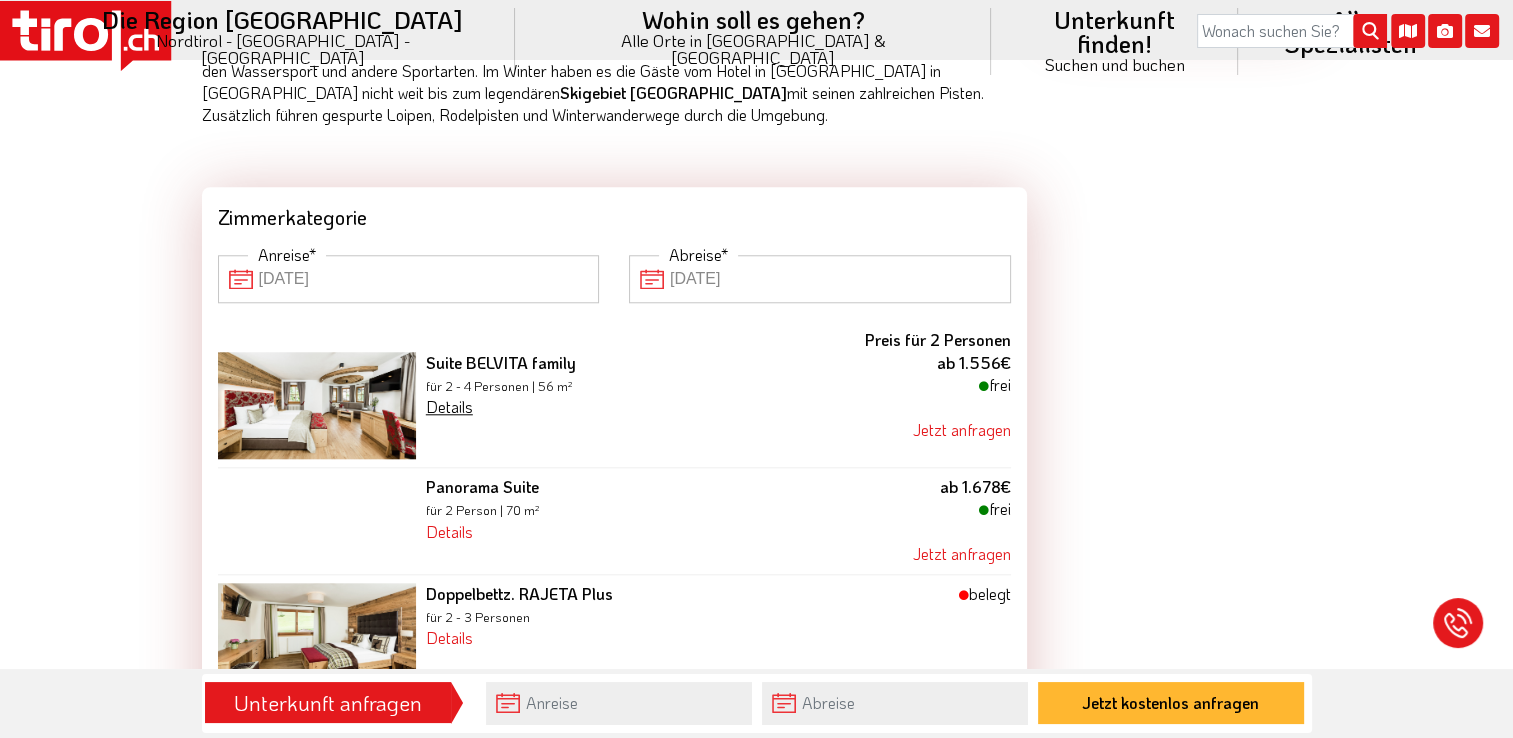 click on "Details" at bounding box center [449, 406] 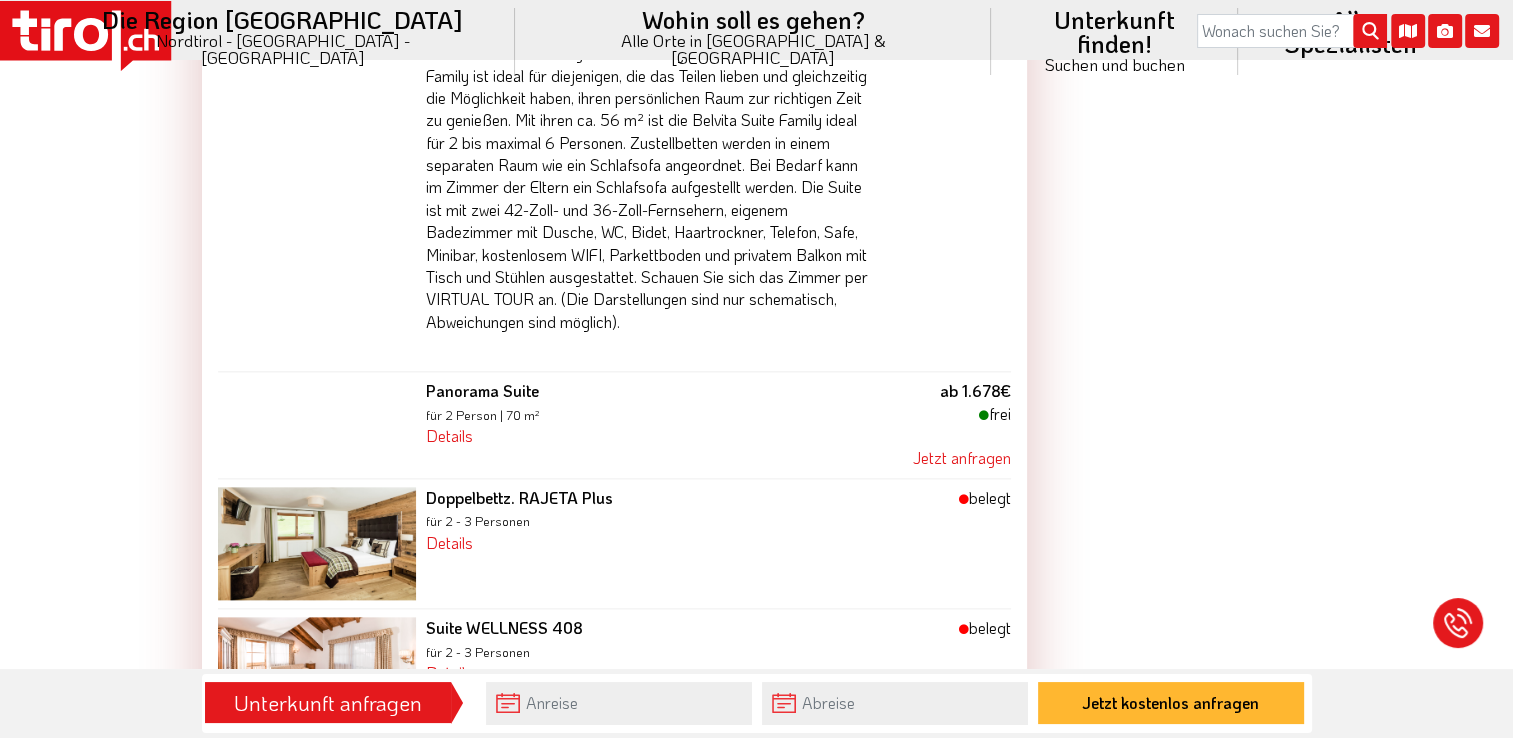 scroll, scrollTop: 2281, scrollLeft: 0, axis: vertical 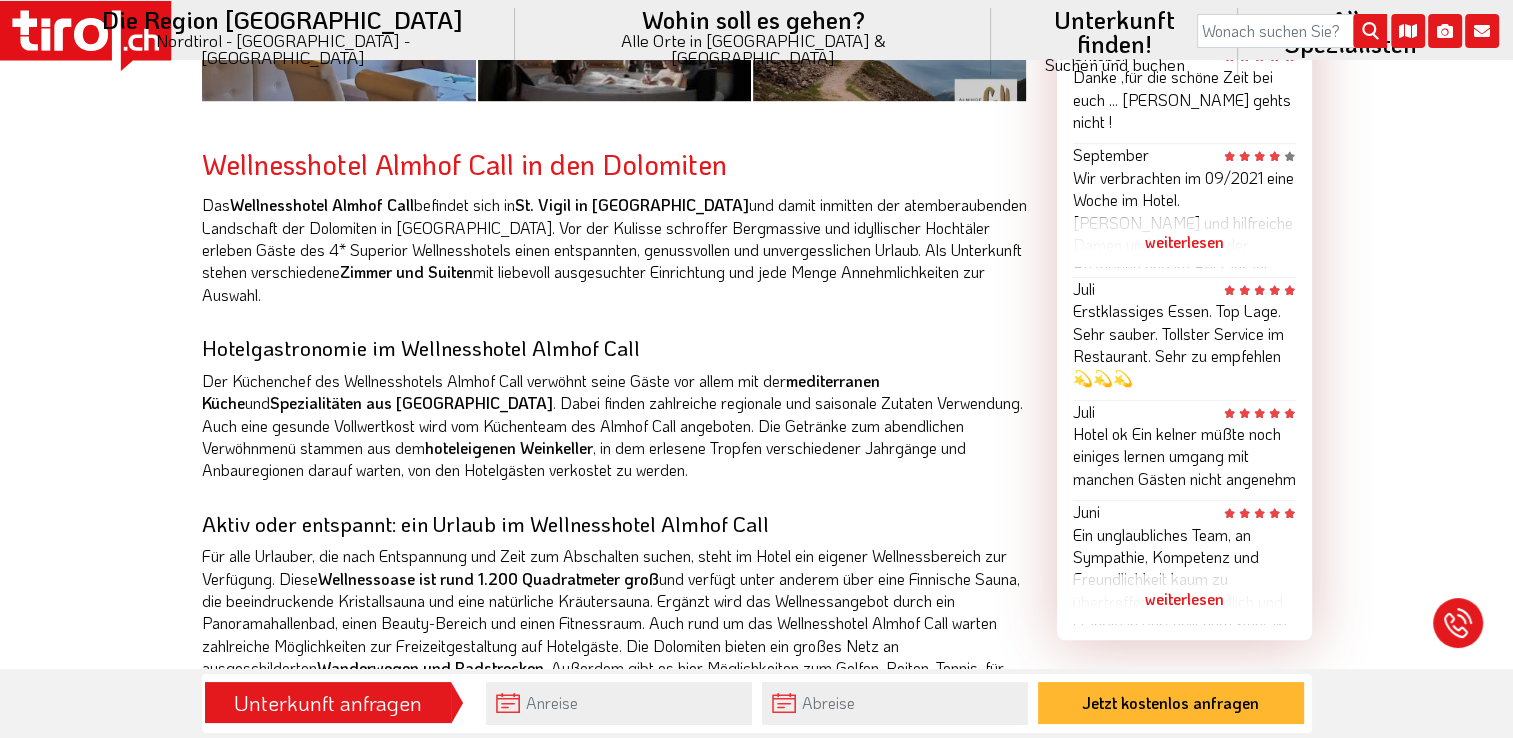 click on "Hotels Südtirol   Hotels Dolomiten   Hotels [GEOGRAPHIC_DATA][PERSON_NAME] in [GEOGRAPHIC_DATA]                 Wellnesshotel Almhof Call      Hotel                    [PERSON_NAME]   Bilder   FAQ   Lage   Bewertungen                 ab   131 - CHF  ab 140 EUR    Preis pro Person und Tag                Alle   (159)                                                                                                                                                                                                                                                                                                                                                      [PERSON_NAME]   (7)                                      Winter   (4)                          [PERSON_NAME]   (25)                                                                                                              Wellness   (12)                                                          Gourmet   (17)                                                                              Gästefotos" at bounding box center [756, 2074] 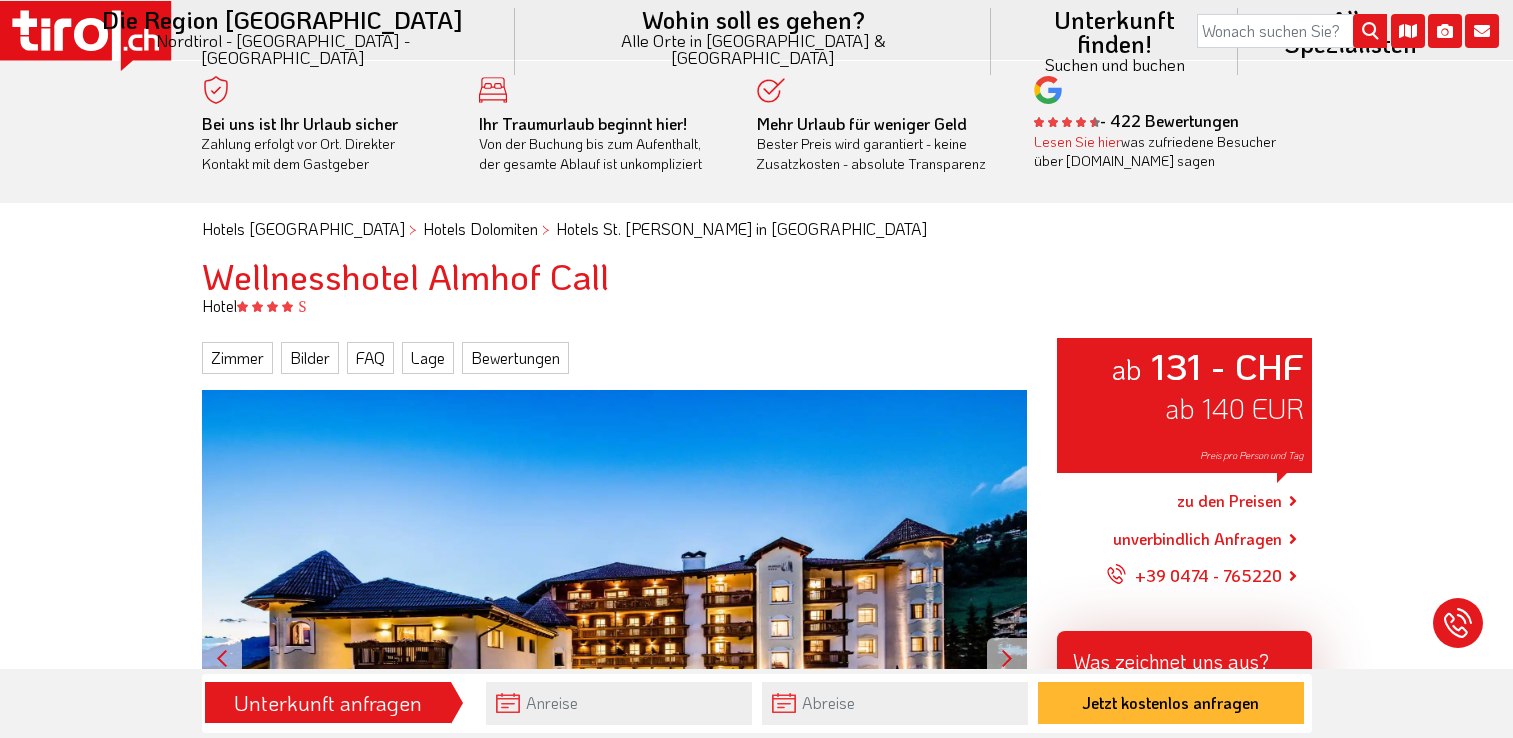 scroll, scrollTop: 0, scrollLeft: 0, axis: both 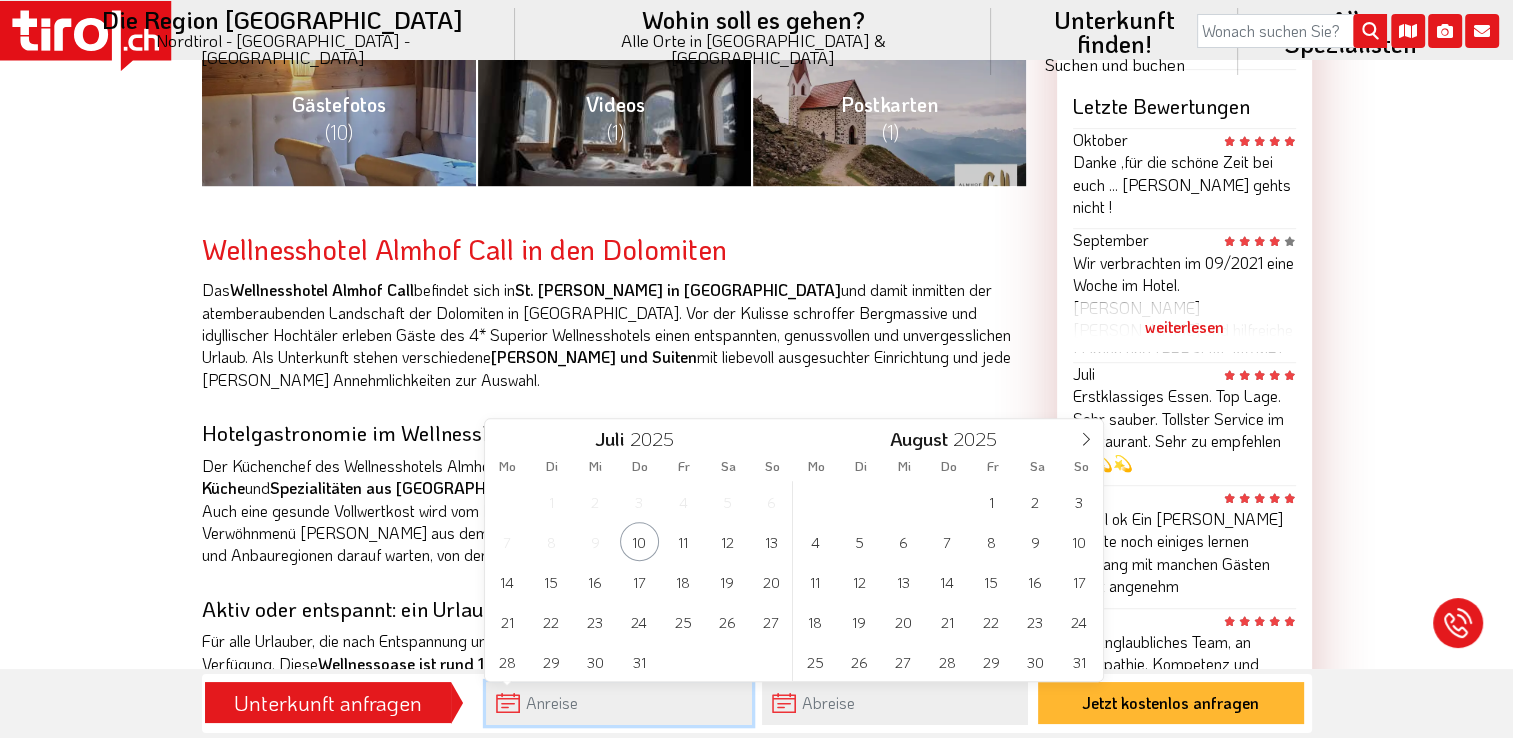 click at bounding box center (619, 703) 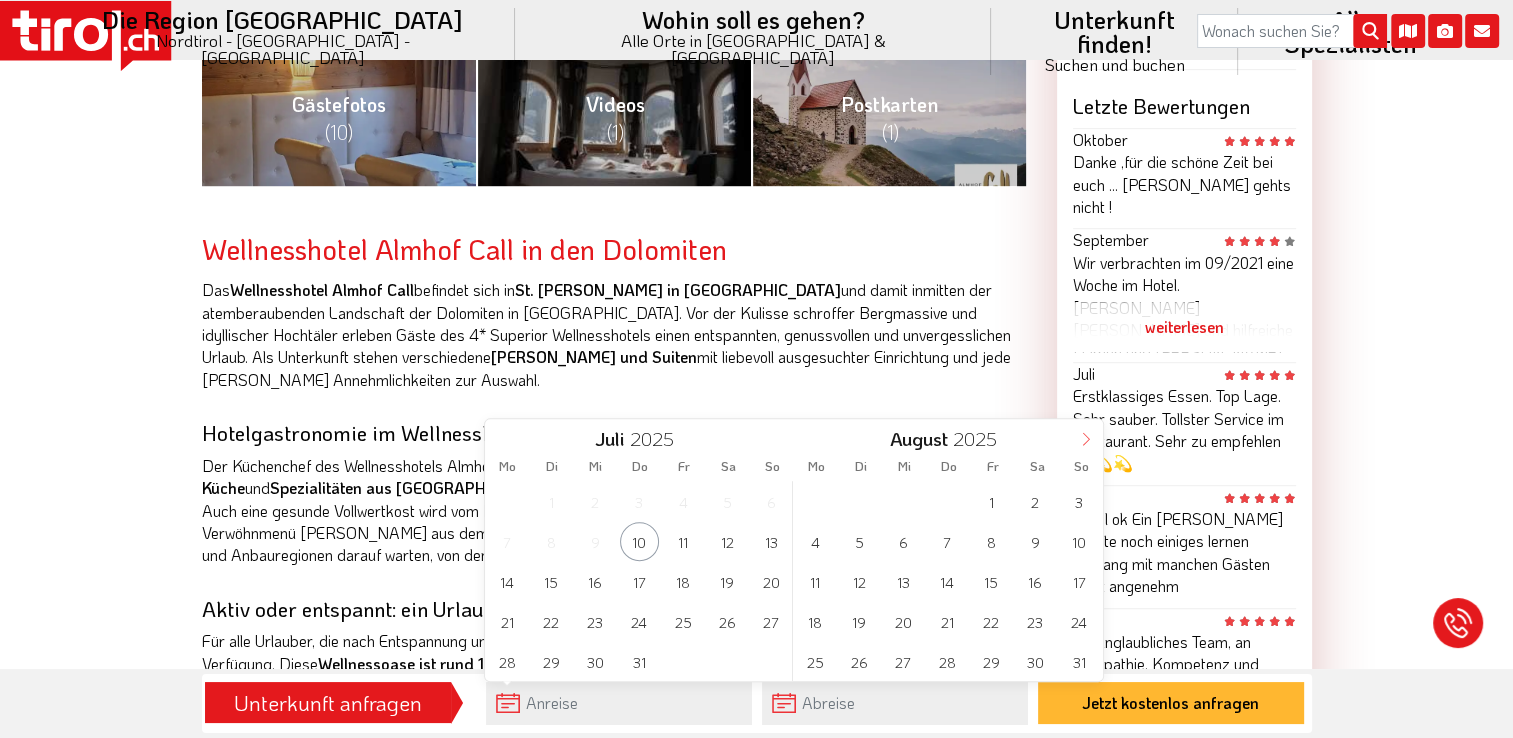click 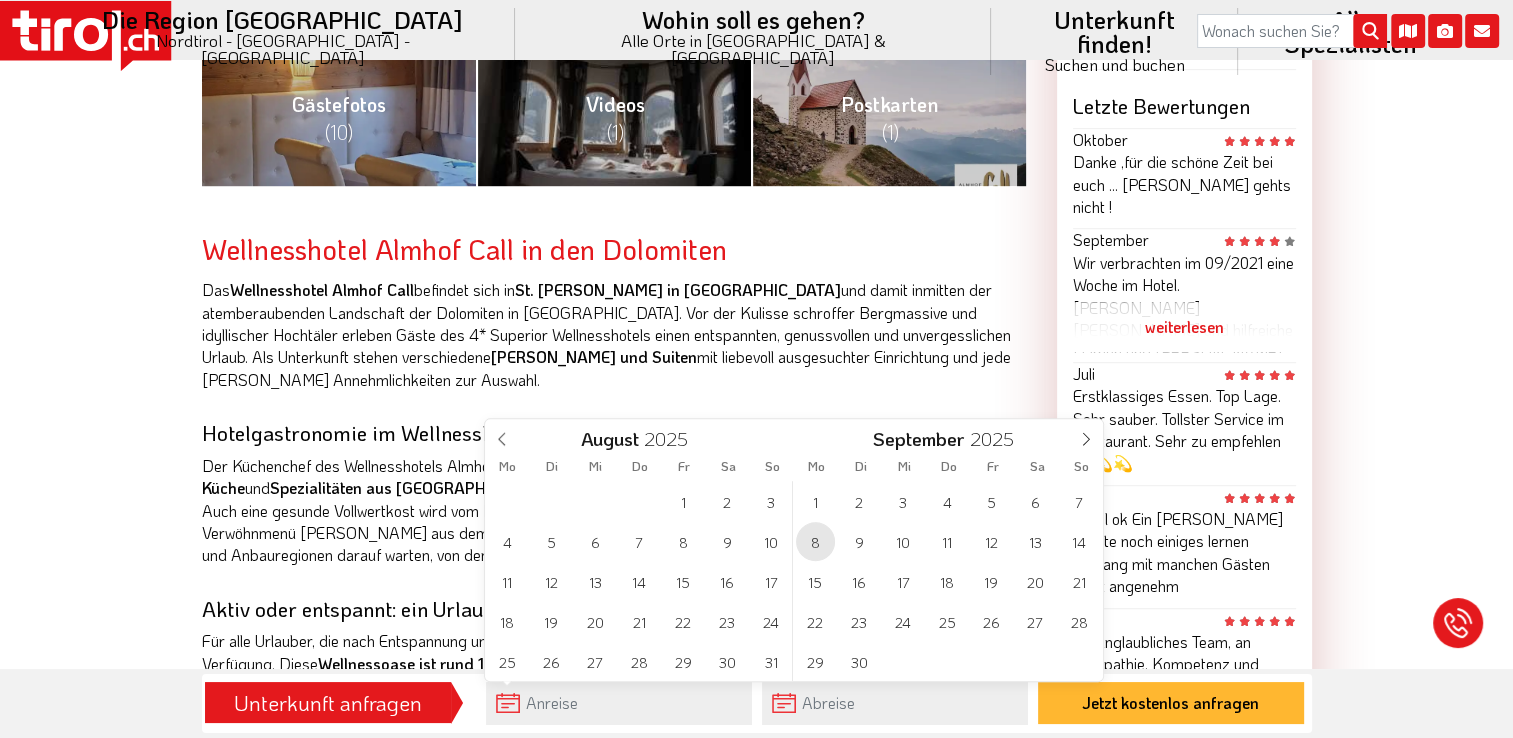 click on "8" at bounding box center (815, 541) 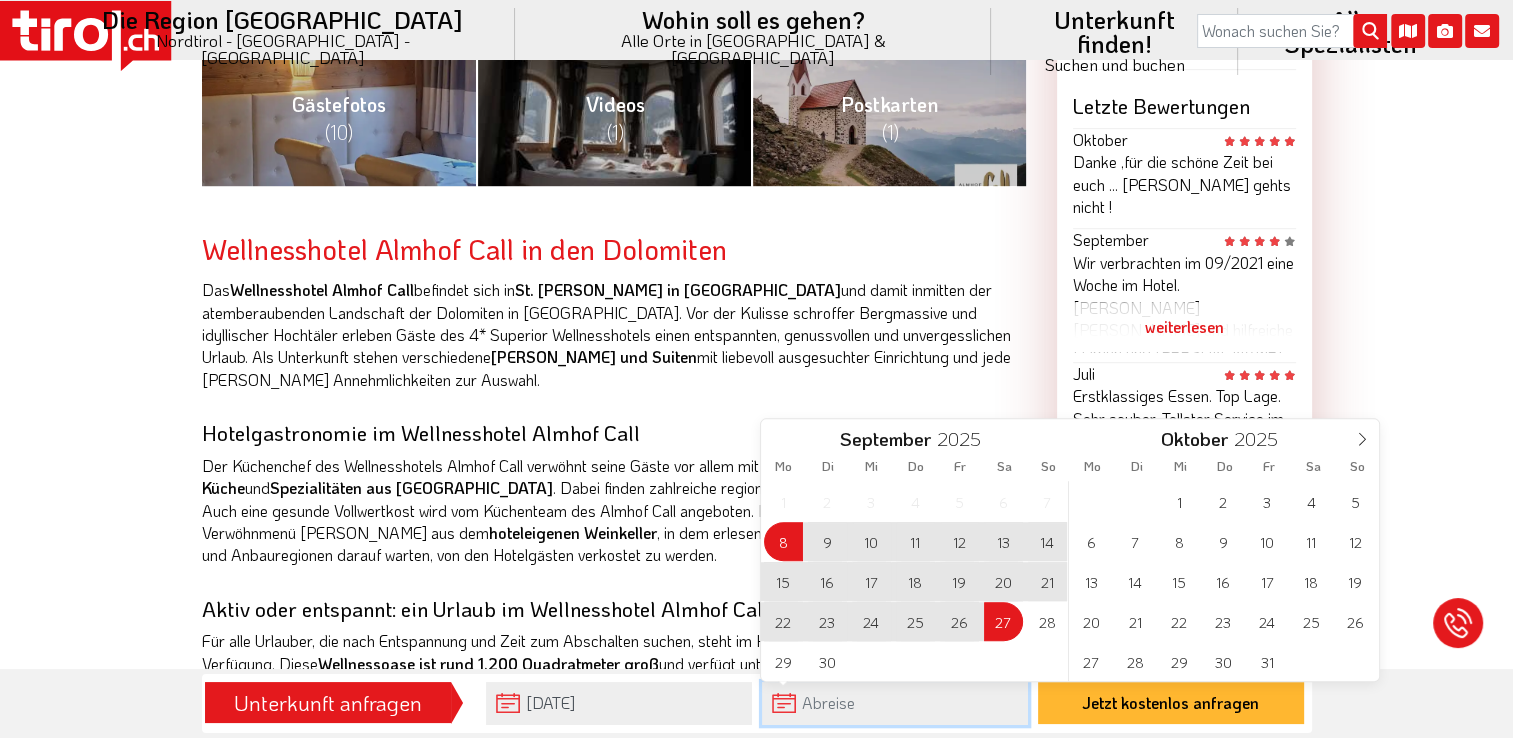 click at bounding box center (895, 703) 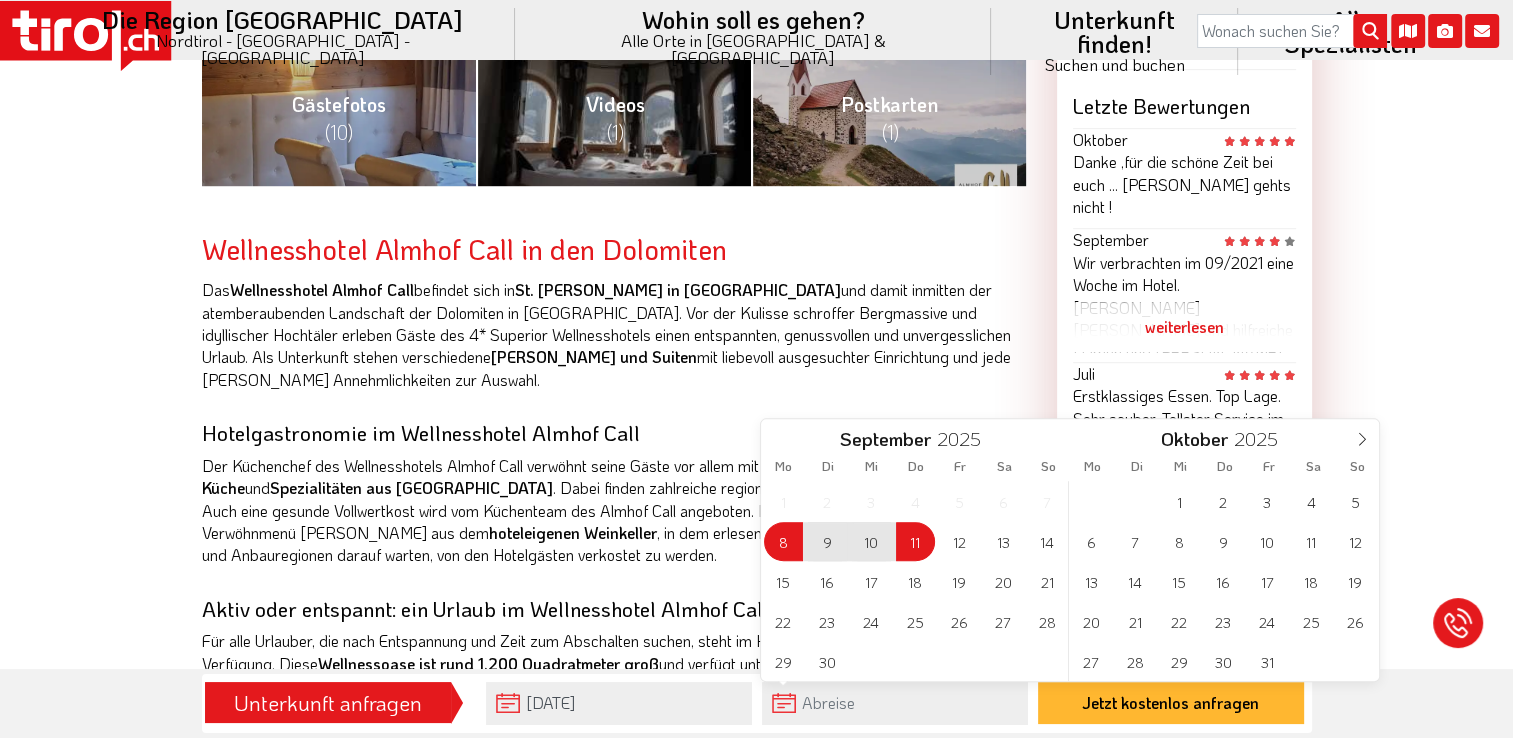 click on "11" at bounding box center (915, 541) 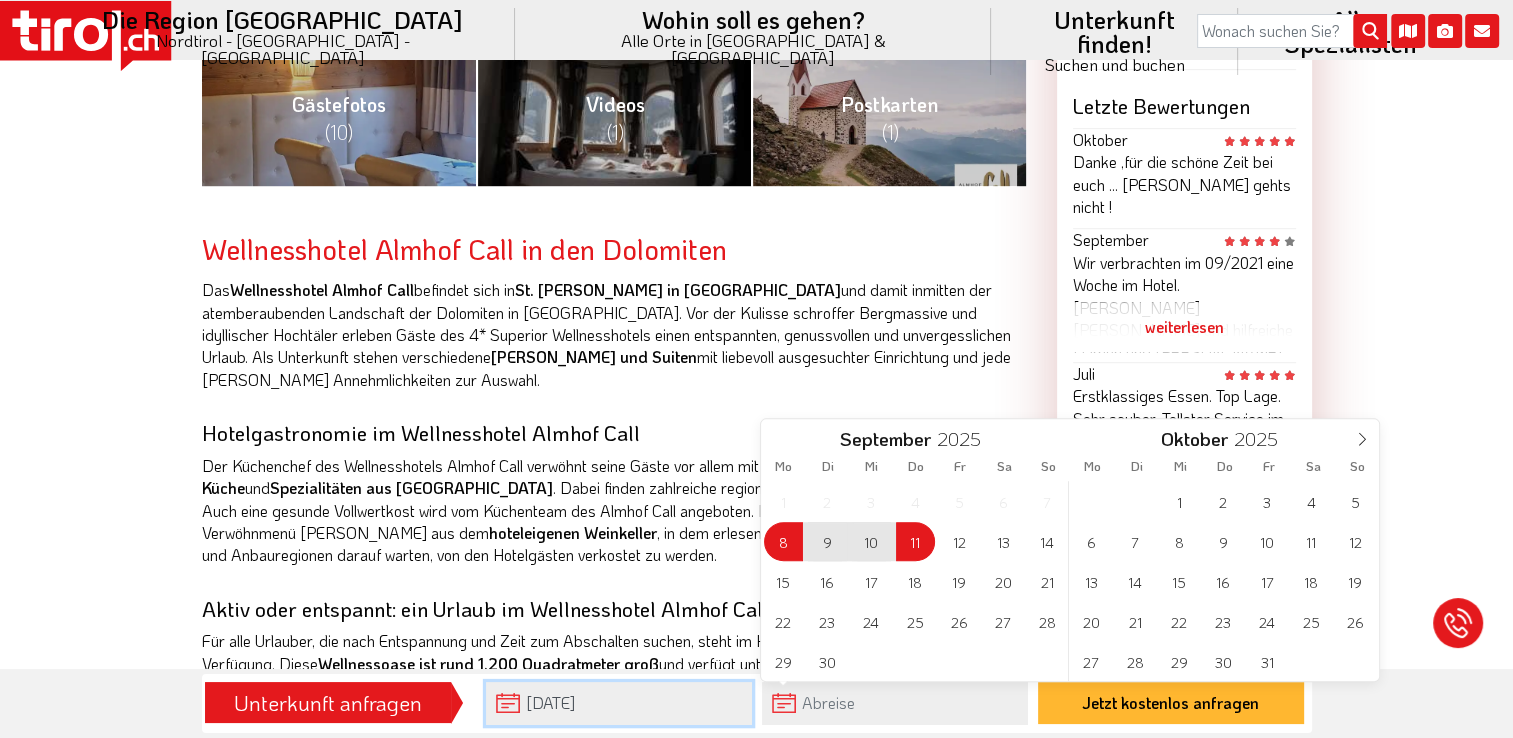 type on "[DATE]" 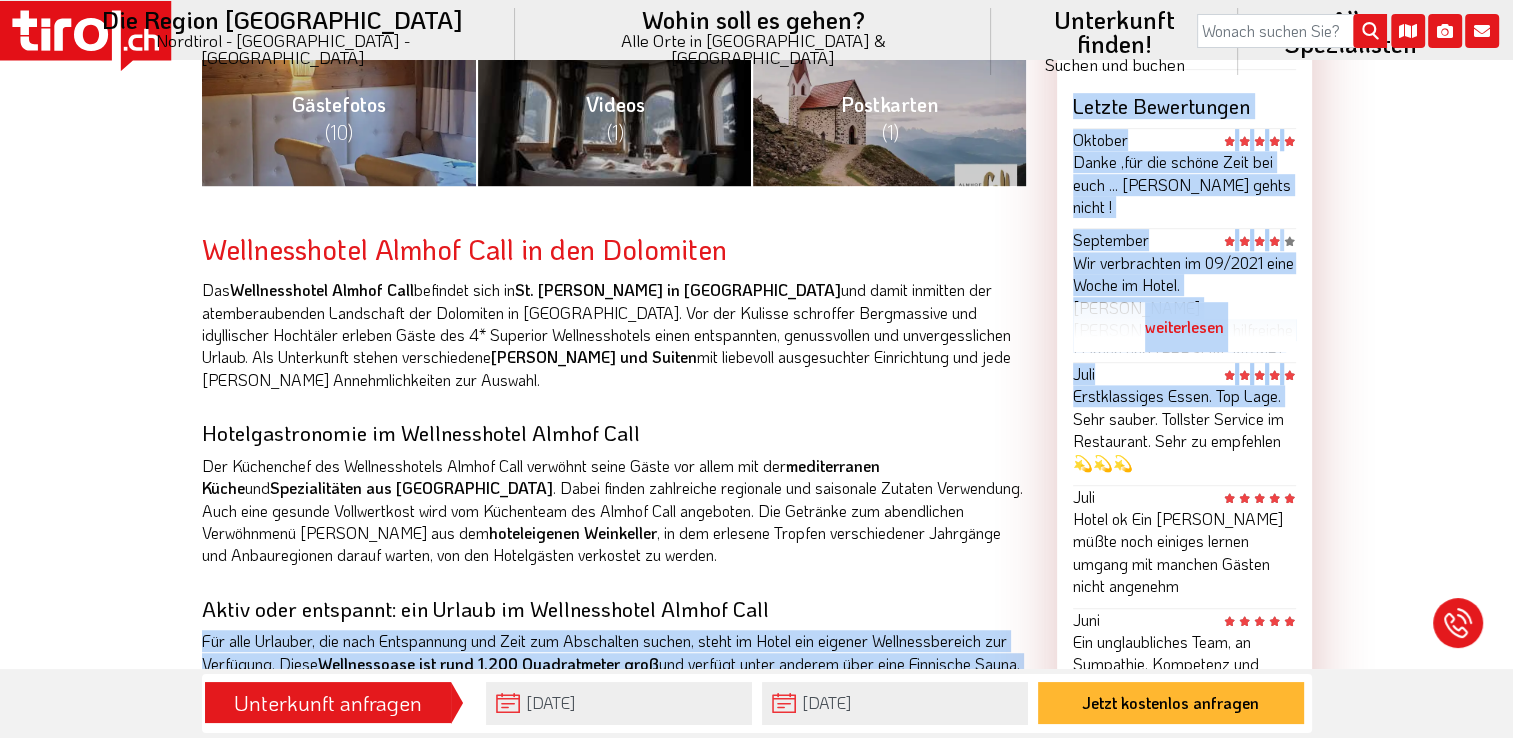 drag, startPoint x: 913, startPoint y: 546, endPoint x: 1300, endPoint y: 363, distance: 428.08643 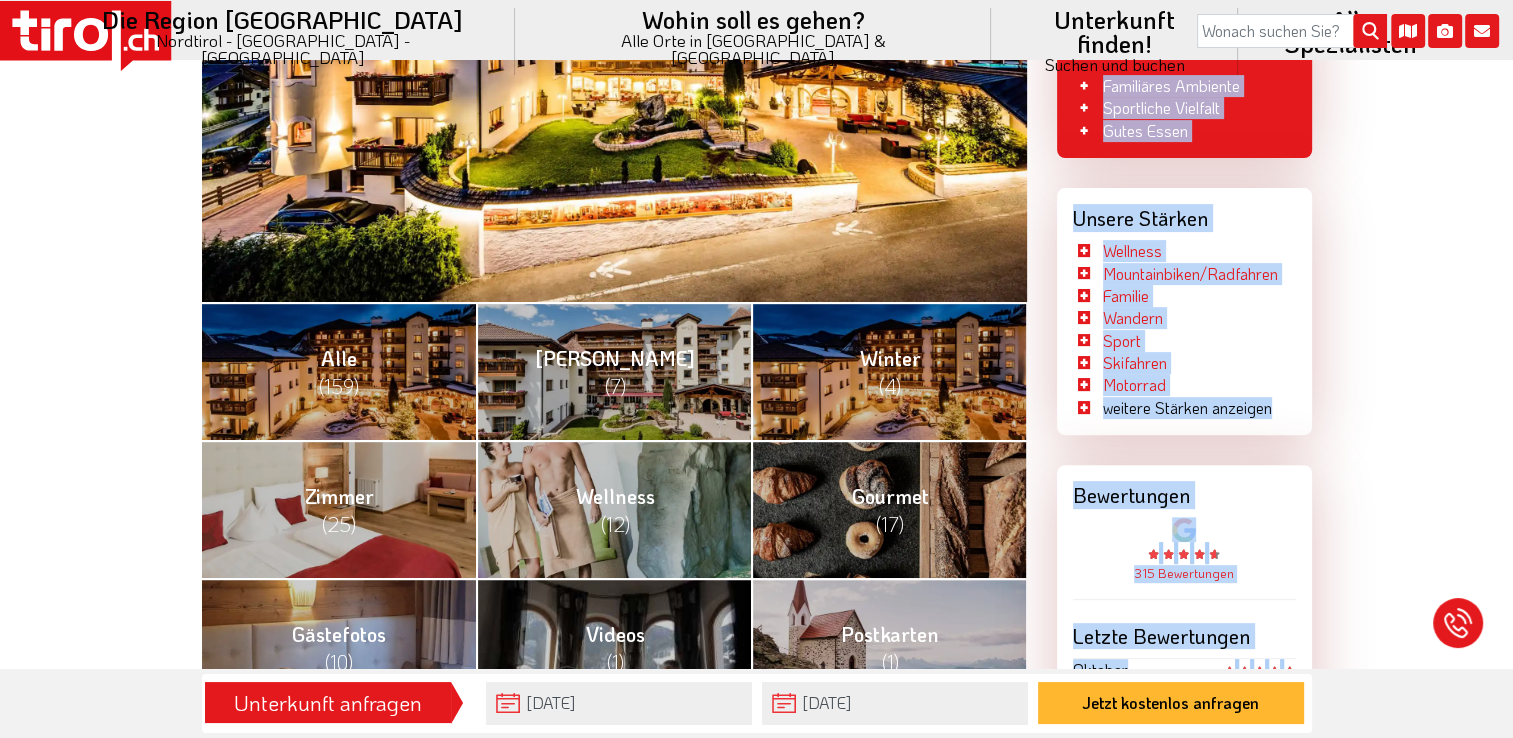 scroll, scrollTop: 0, scrollLeft: 0, axis: both 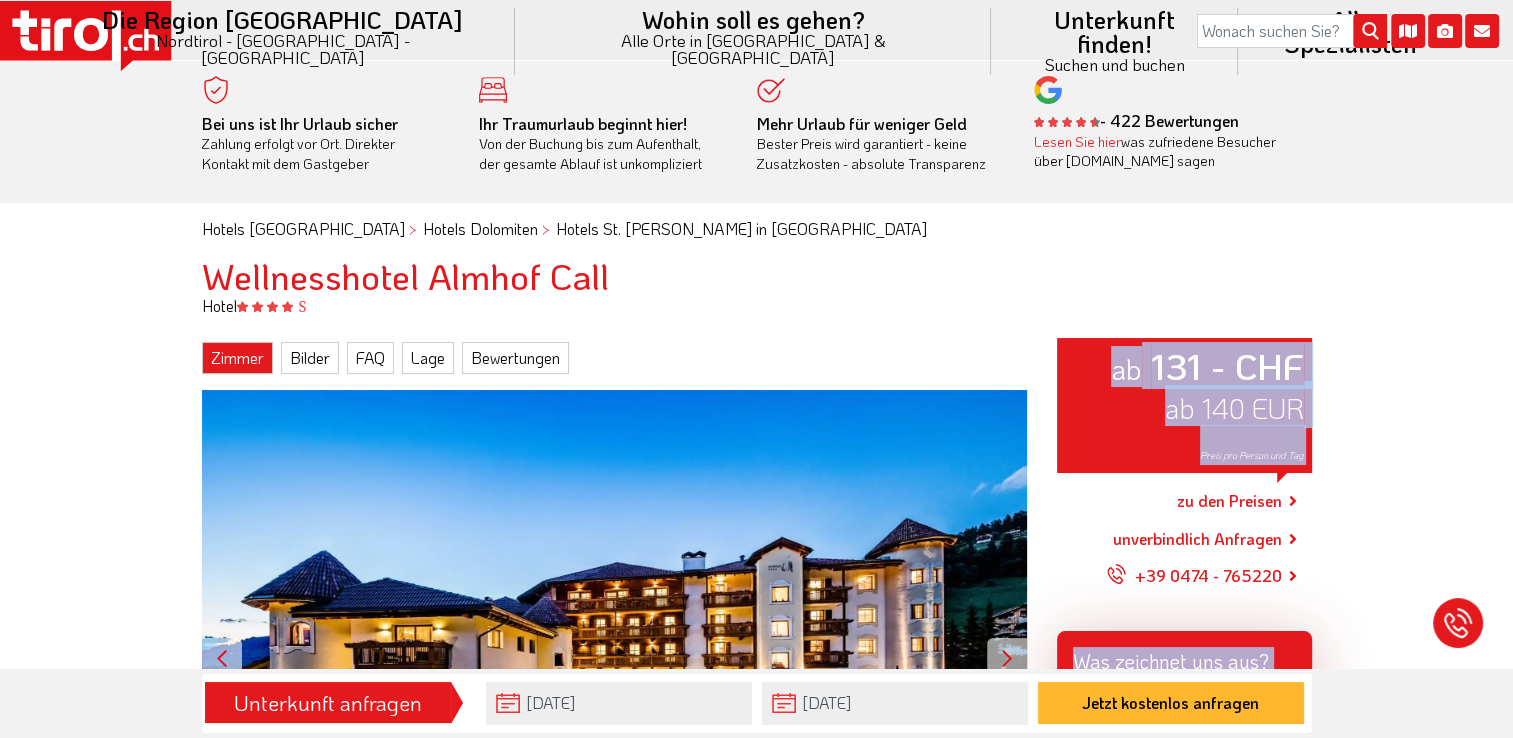 click on "Zimmer" at bounding box center (237, 358) 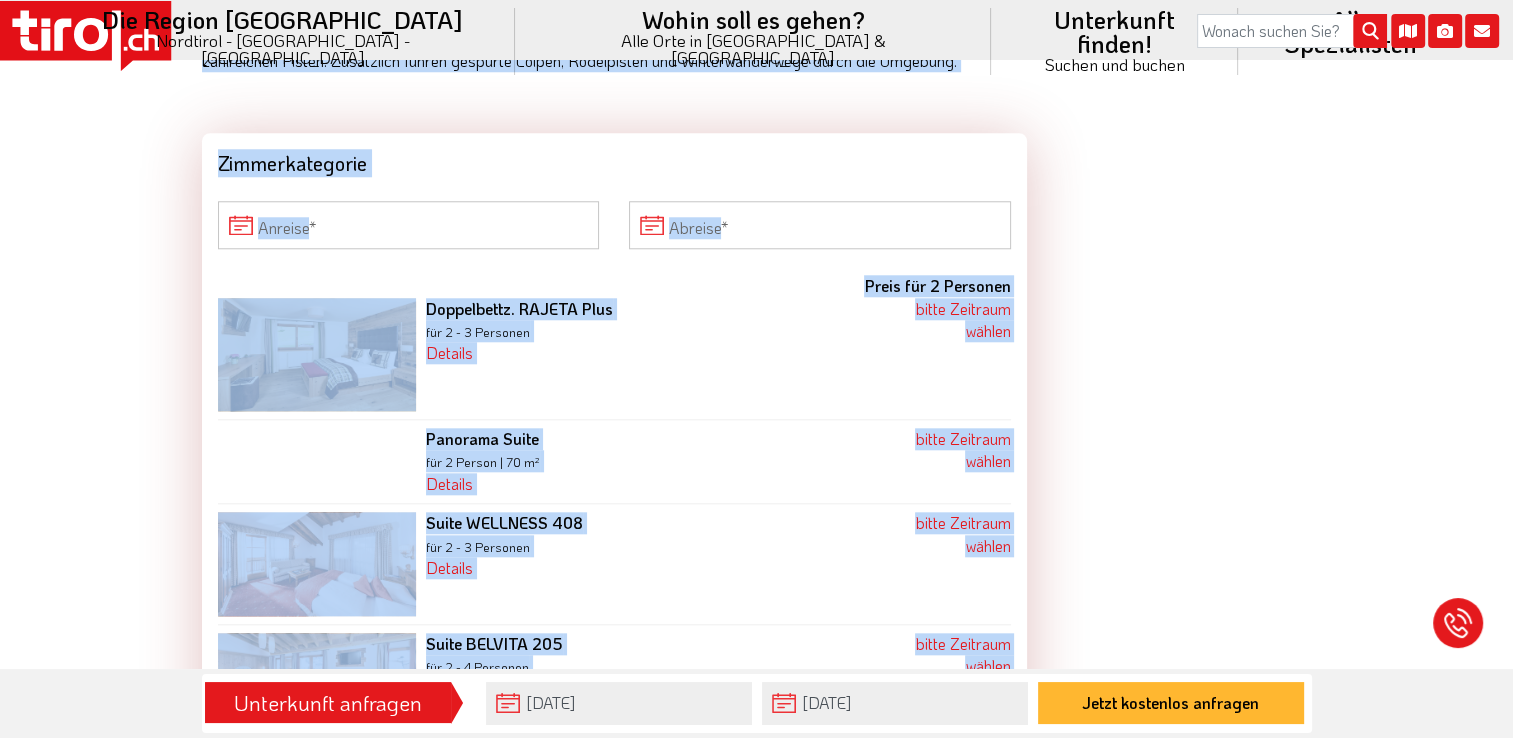 scroll, scrollTop: 1921, scrollLeft: 0, axis: vertical 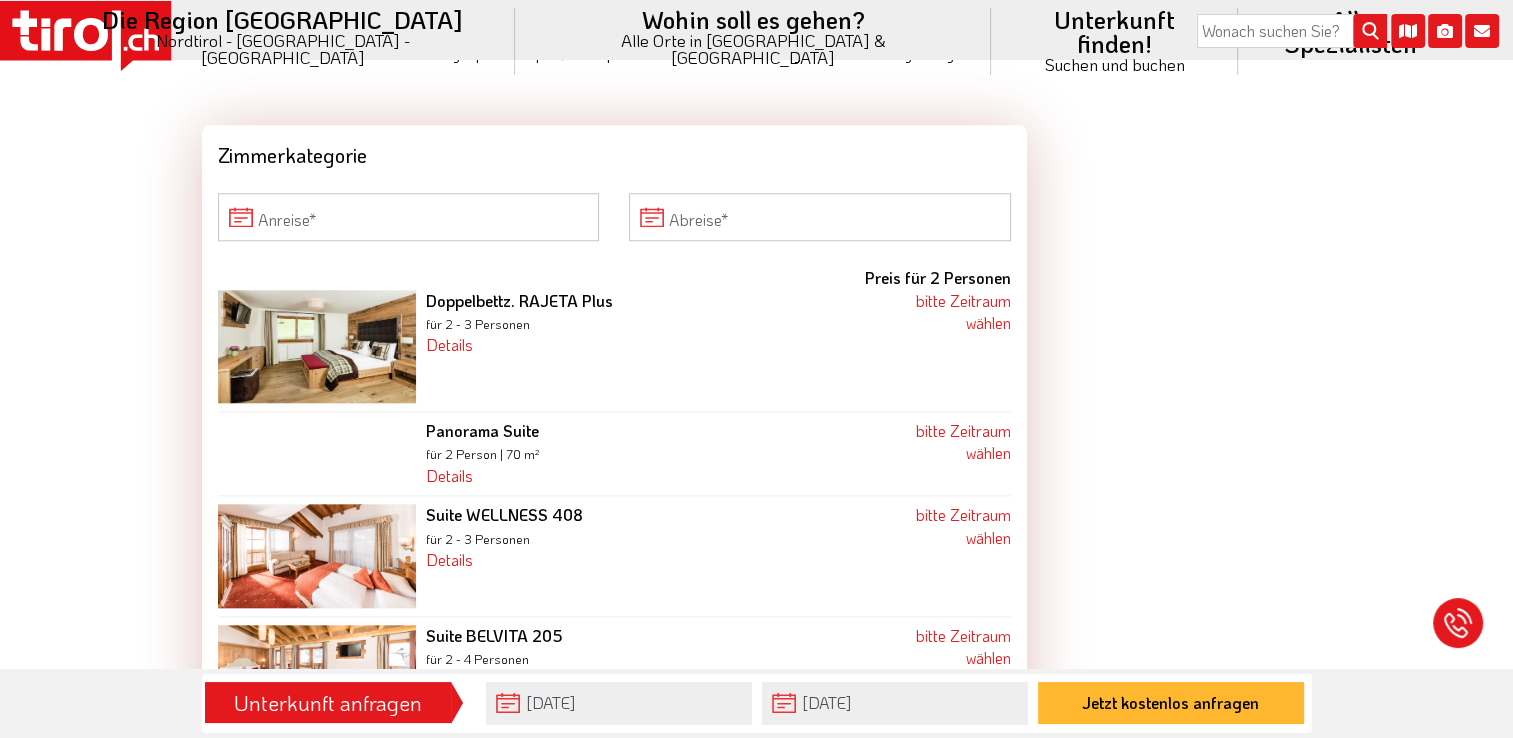 click on "ab   131 - CHF   ab 140 EUR     Preis pro Person und Tag       zu den Preisen       unverbindlich Anfragen        +39 0474 - 765220       Was zeichnet uns aus?     Familiäres Ambiente  Sportliche Vielfalt  Gutes Essen         Unsere Stärken     Wellness   Mountainbiken/Radfahren   Familie   Wandern   Sport   Skifahren   Motorrad   weitere Stärken anzeigen  Gourmet   Hunde erlaubt   mit Sauna   Natur   Bergsport   am [PERSON_NAME]   4 [PERSON_NAME]   für Flitterwochen   Tiroler Flair   Langlaufen   Skitouren   Schneeschuhwandern   [DEMOGRAPHIC_DATA]   für Autoliebhaber   Kultur   mit Panoramablick   in ruhiger Lage   mit Fitnessraum   Nichtraucher   für Singles   Gayfriendly   mit Hallenbad   mit Schwimmbad   Frühling   [PERSON_NAME]   Winter   mit Wlan   mit Aufzug   Halbpension   mit Frühstück   Kurzurlaub   Angebotsgruppe Belvita          Bewertungen                                              315 Bewertungen             Letzte Bewertungen     Oktober                               weiterlesen         September" at bounding box center [1184, 426] 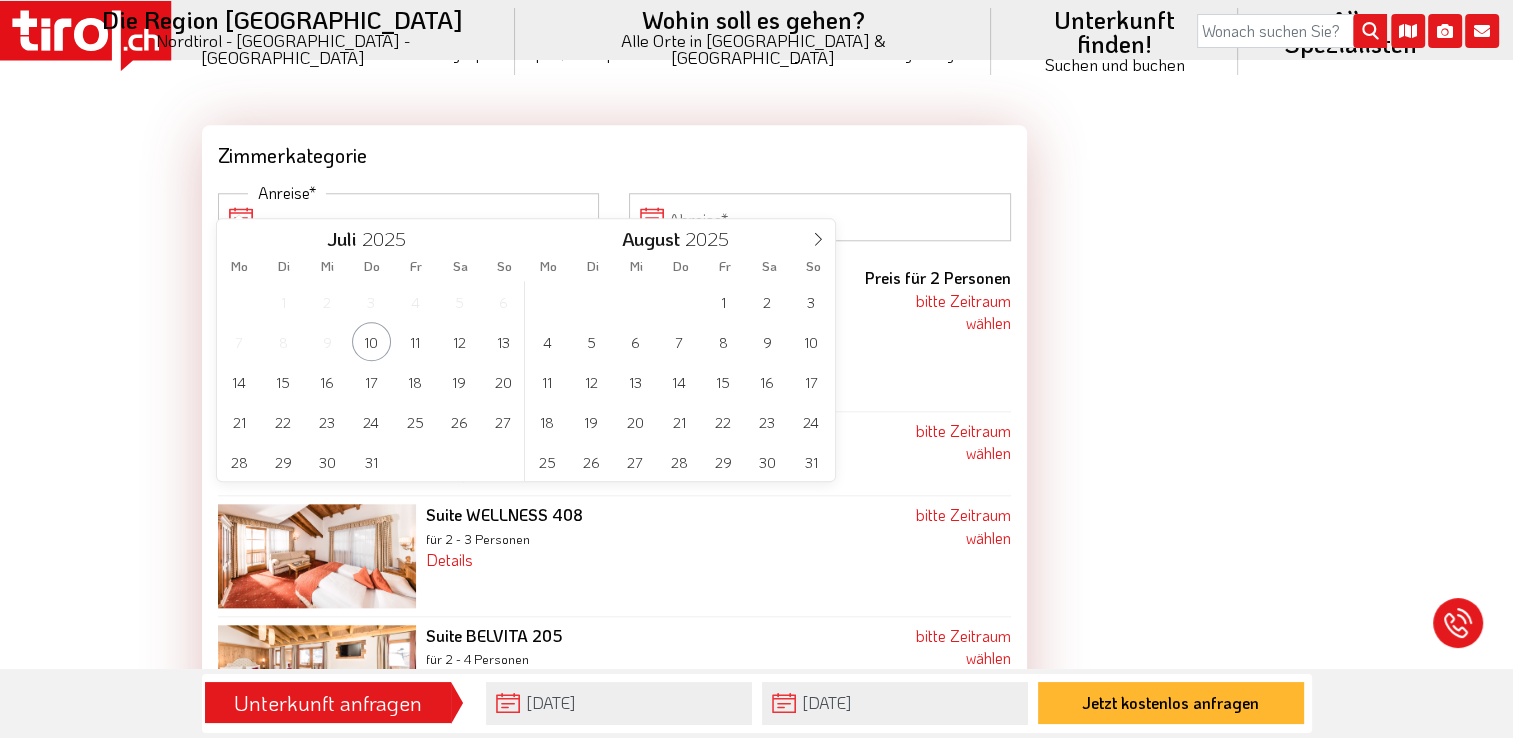 click on "Anreise" at bounding box center [409, 217] 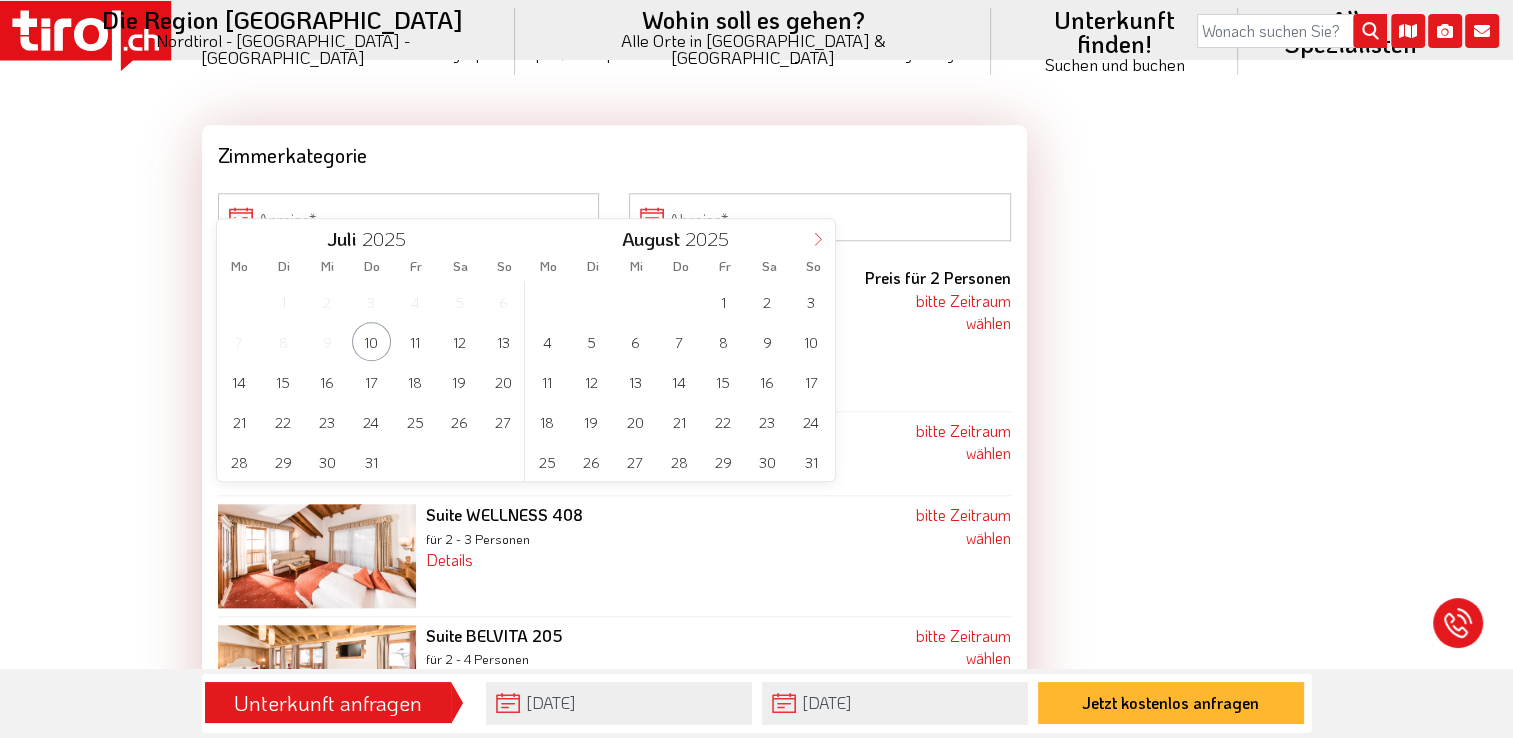 click 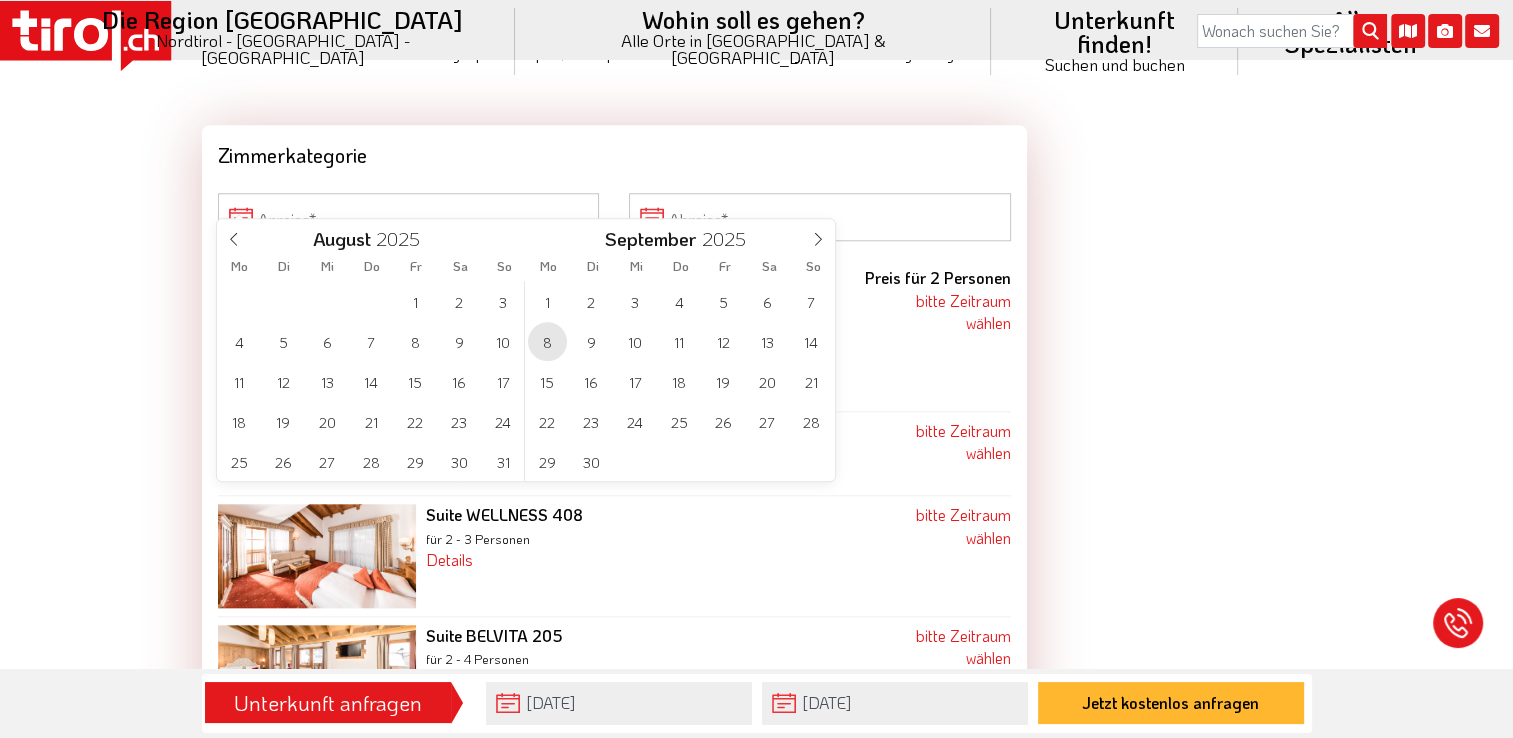 click on "8" at bounding box center [547, 341] 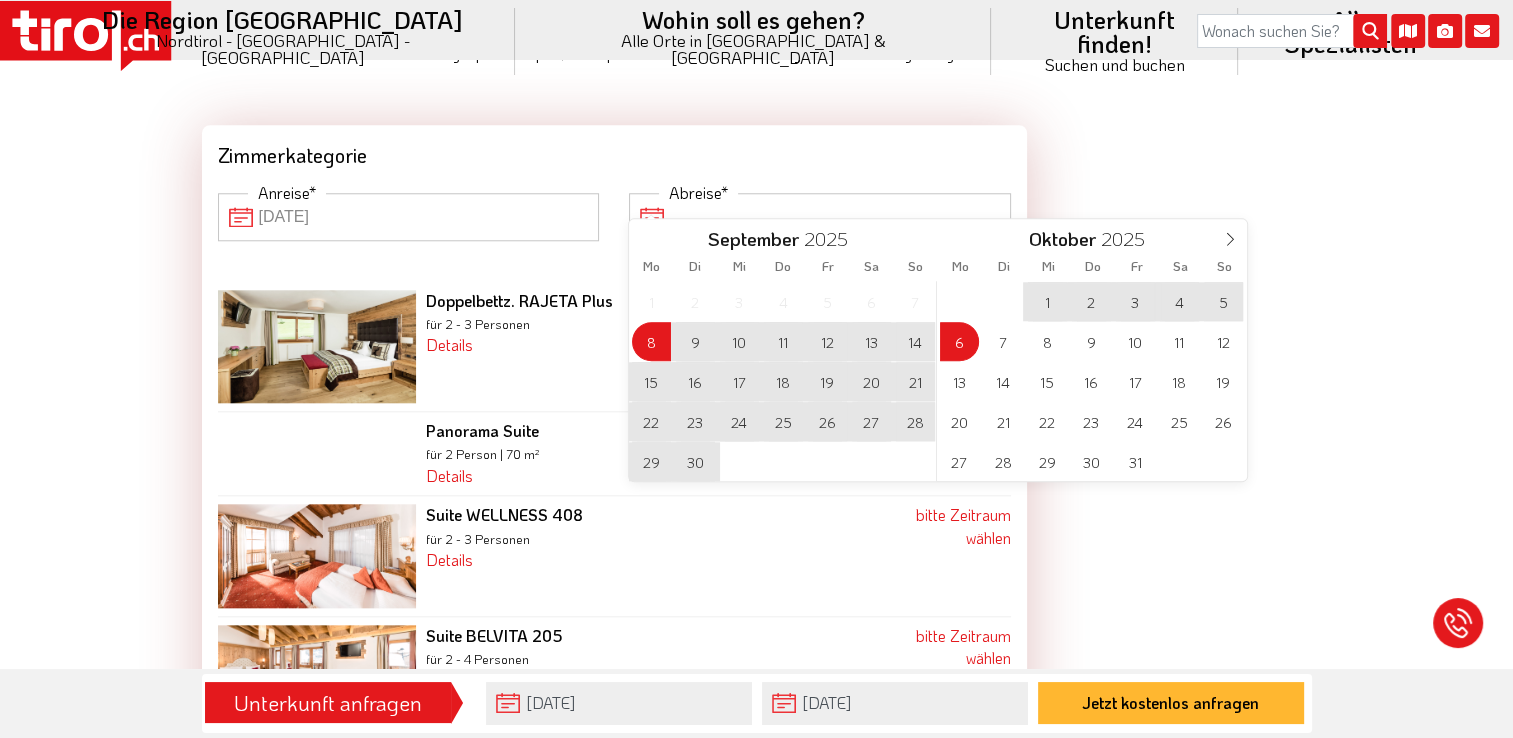 click on "Abreise" at bounding box center (820, 217) 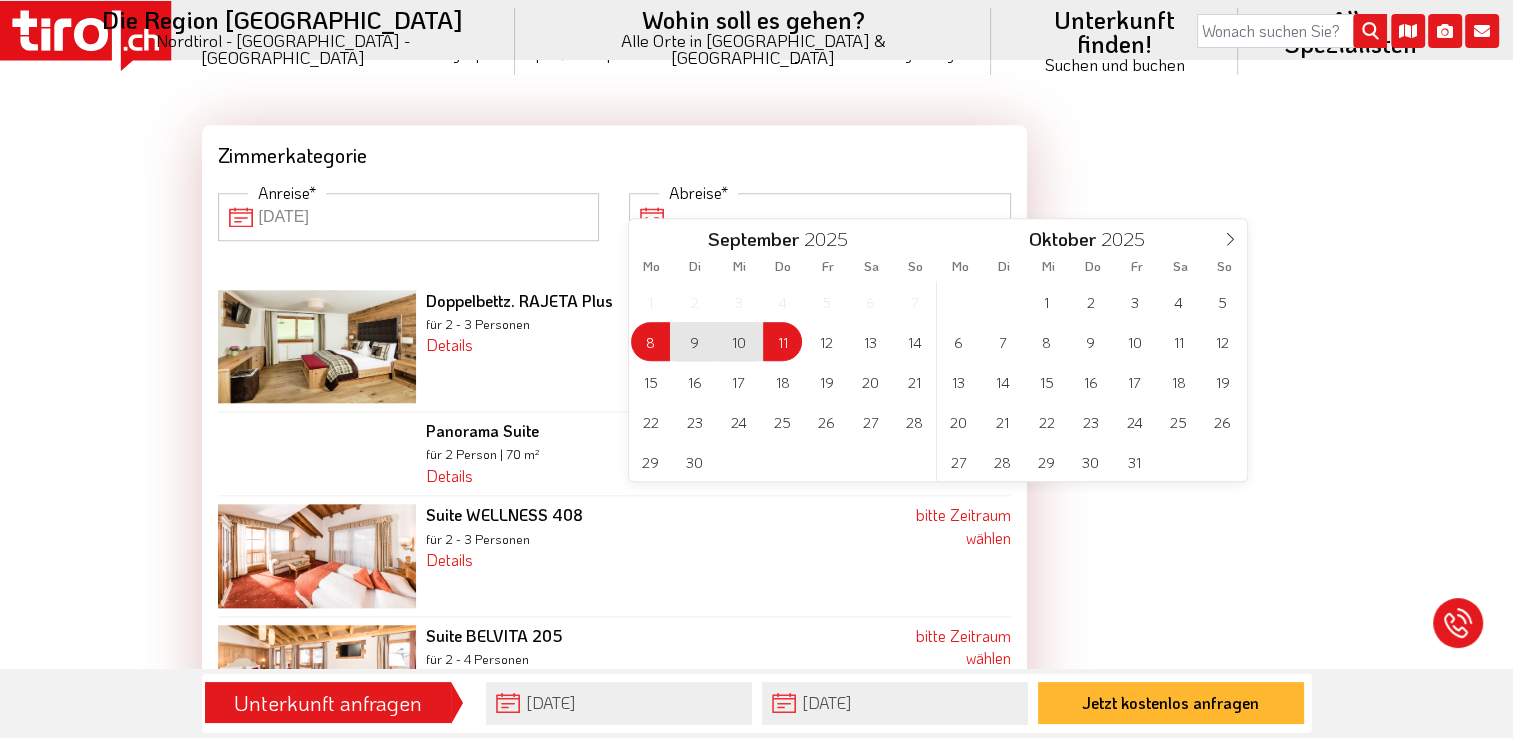 click on "11" at bounding box center [782, 341] 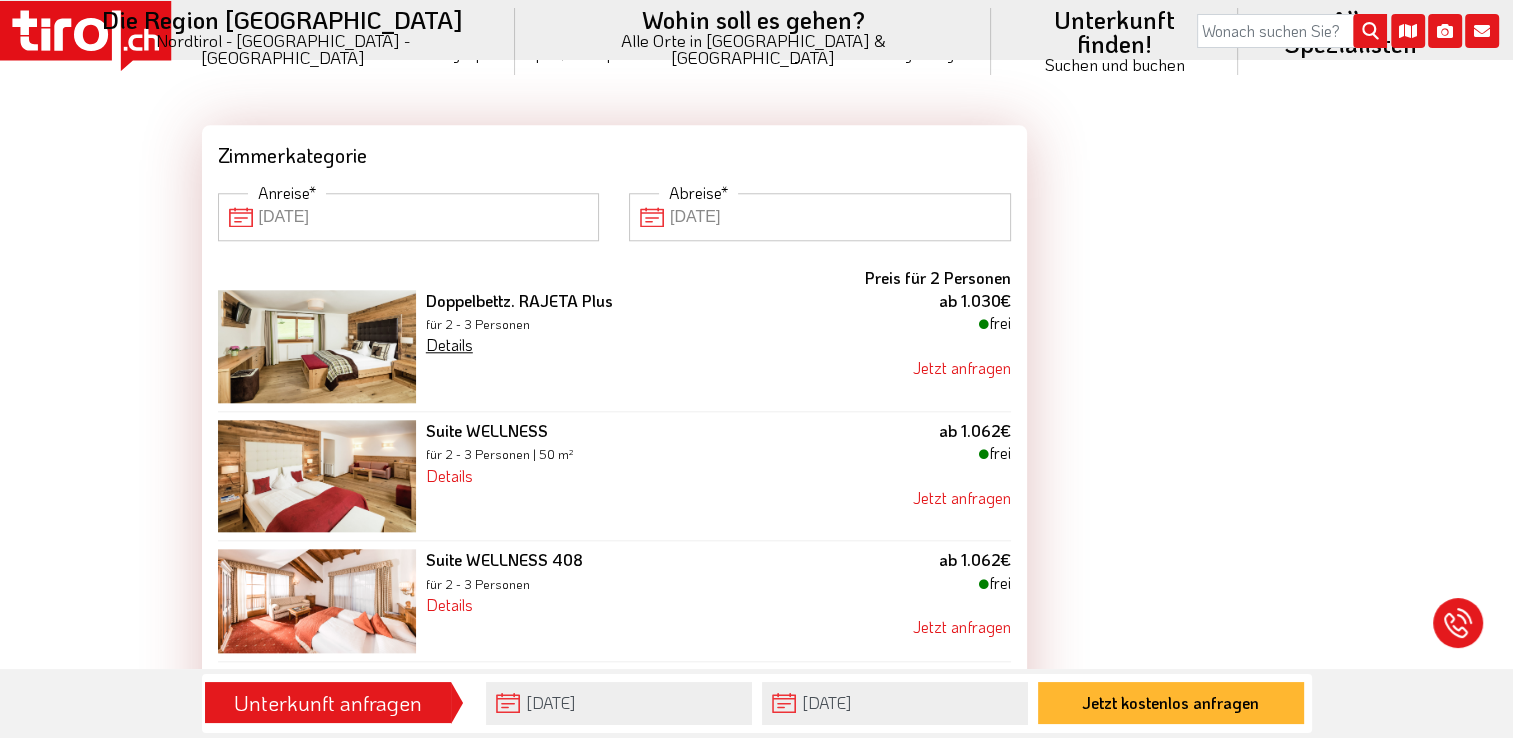 click on "Details" at bounding box center [449, 344] 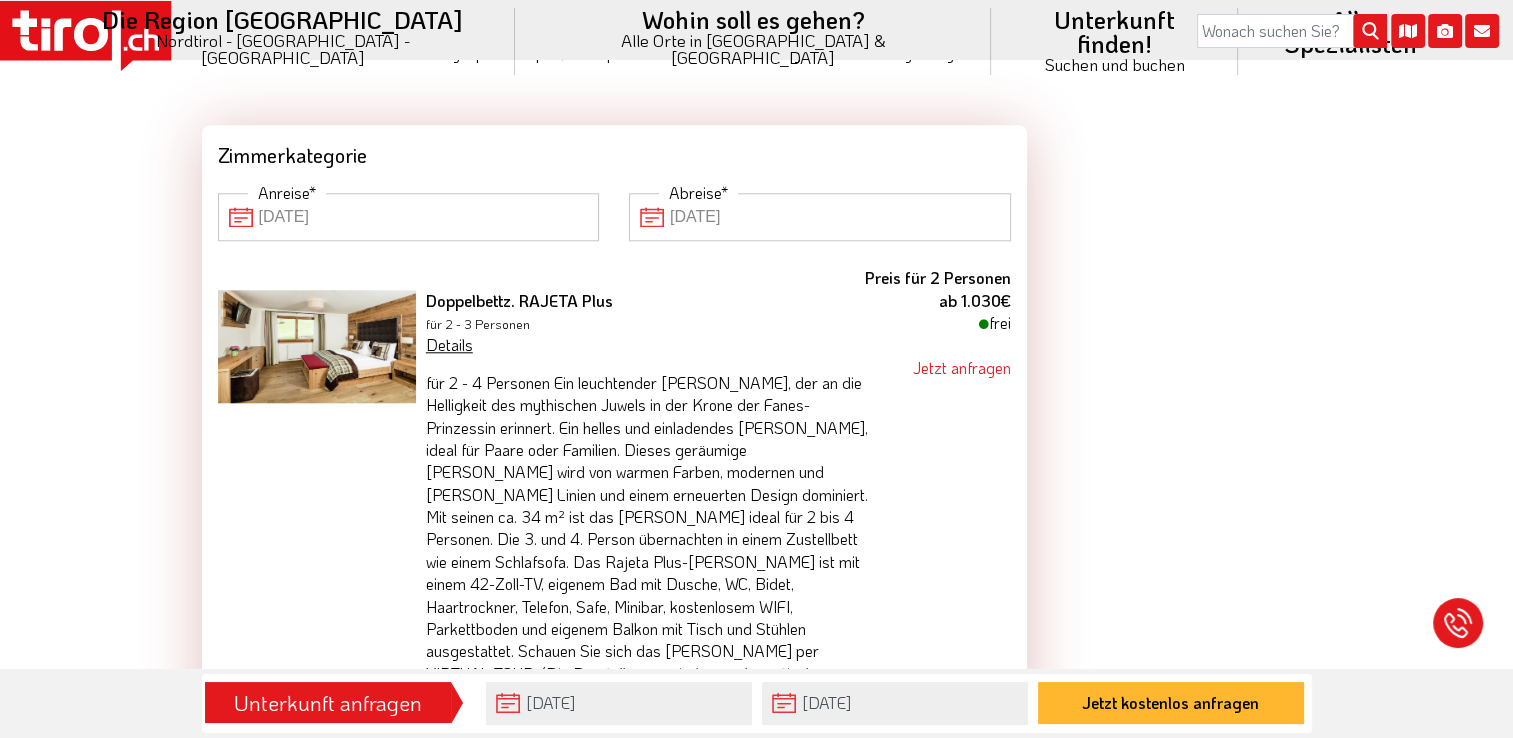 click on "Details" at bounding box center [449, 344] 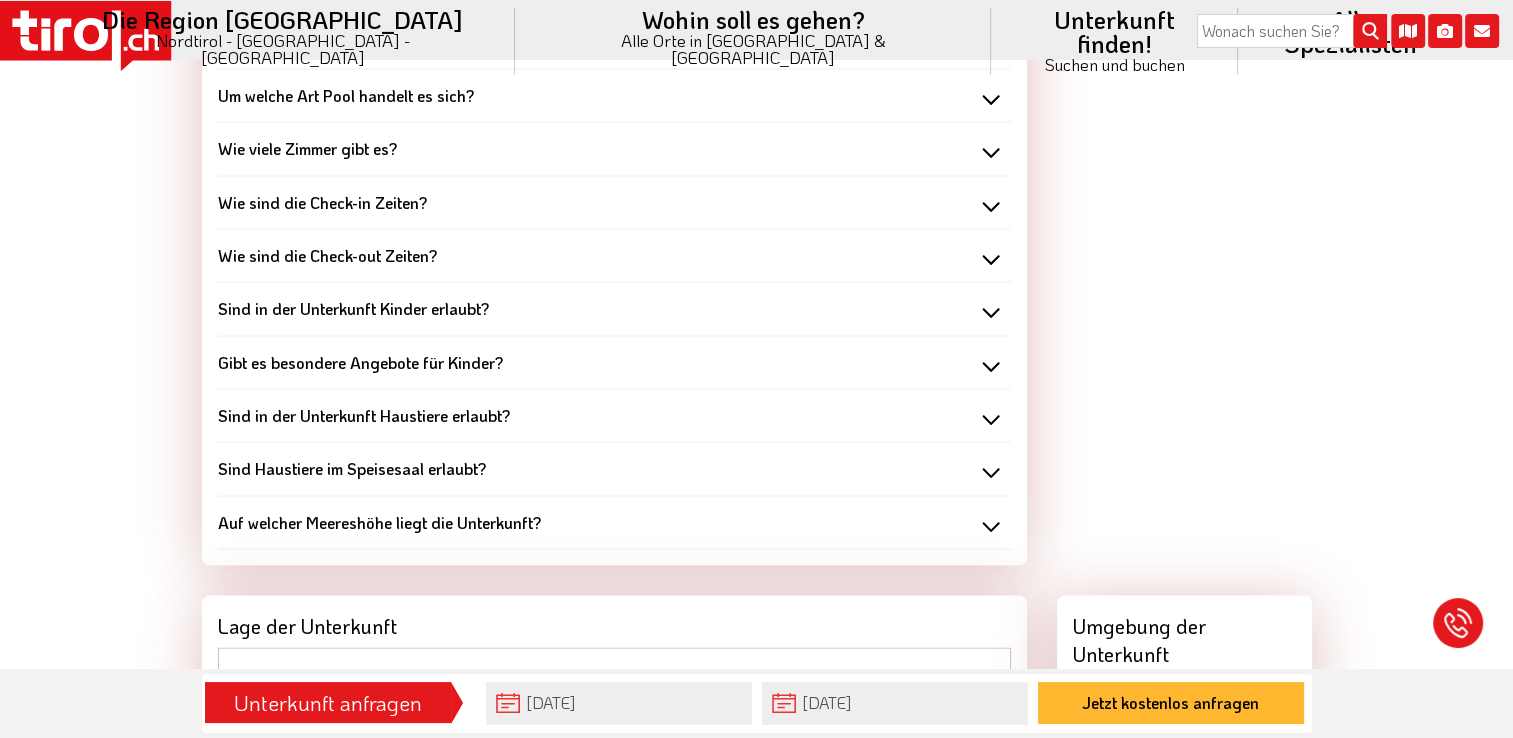 scroll, scrollTop: 3816, scrollLeft: 0, axis: vertical 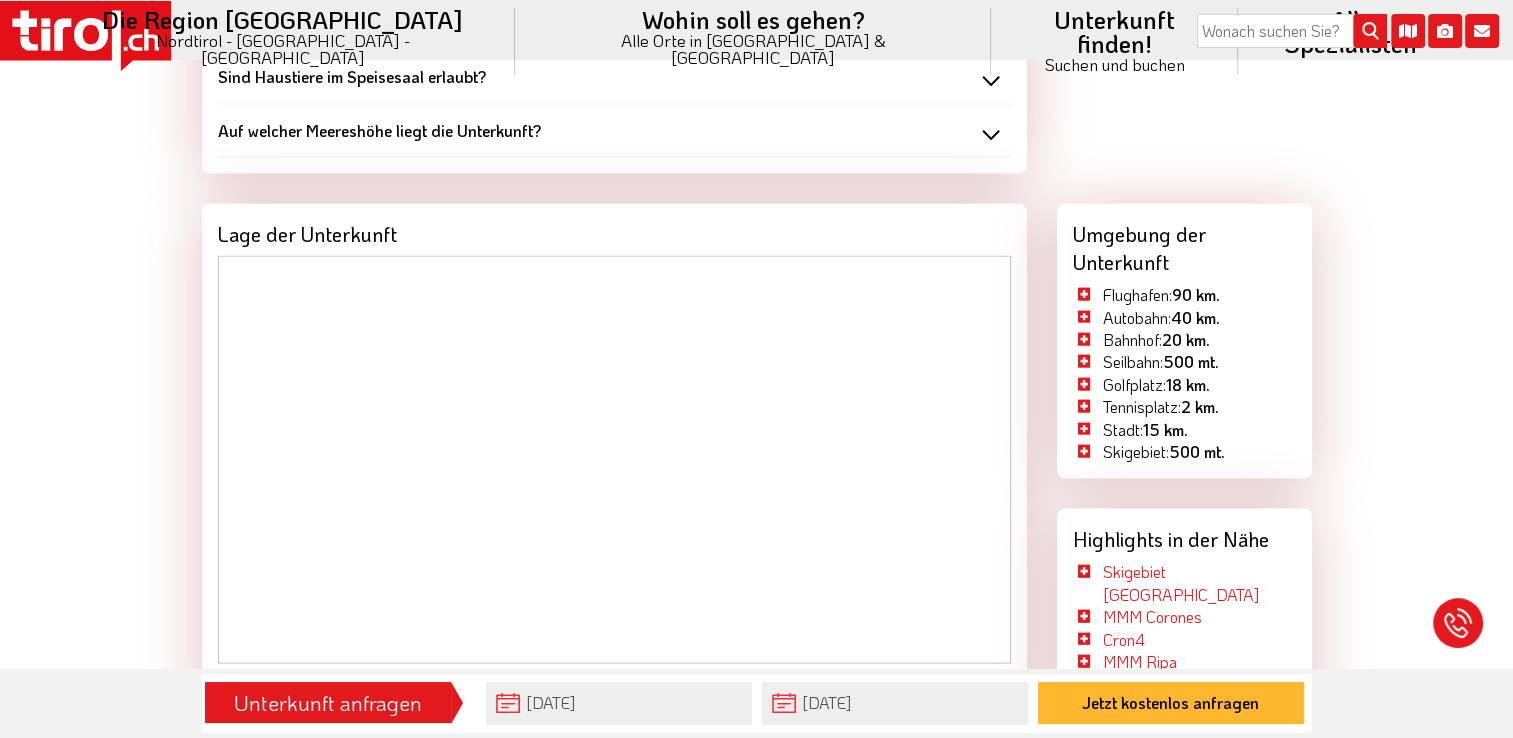 click on "Hotels Südtirol   Hotels Dolomiten   Hotels [GEOGRAPHIC_DATA][PERSON_NAME] in [GEOGRAPHIC_DATA]                 Wellnesshotel Almhof Call      Hotel                    [PERSON_NAME]   Bilder   FAQ   Lage   Bewertungen                 ab   131 - CHF  ab 140 EUR    Preis pro Person und Tag                Alle   (159)                                                                                                                                                                                                                                                                                                                                                      [PERSON_NAME]   (7)                                      Winter   (4)                          [PERSON_NAME]   (25)                                                                                                              Wellness   (12)                                                          Gourmet   (17)                                                                              Gästefotos" at bounding box center [756, -1057] 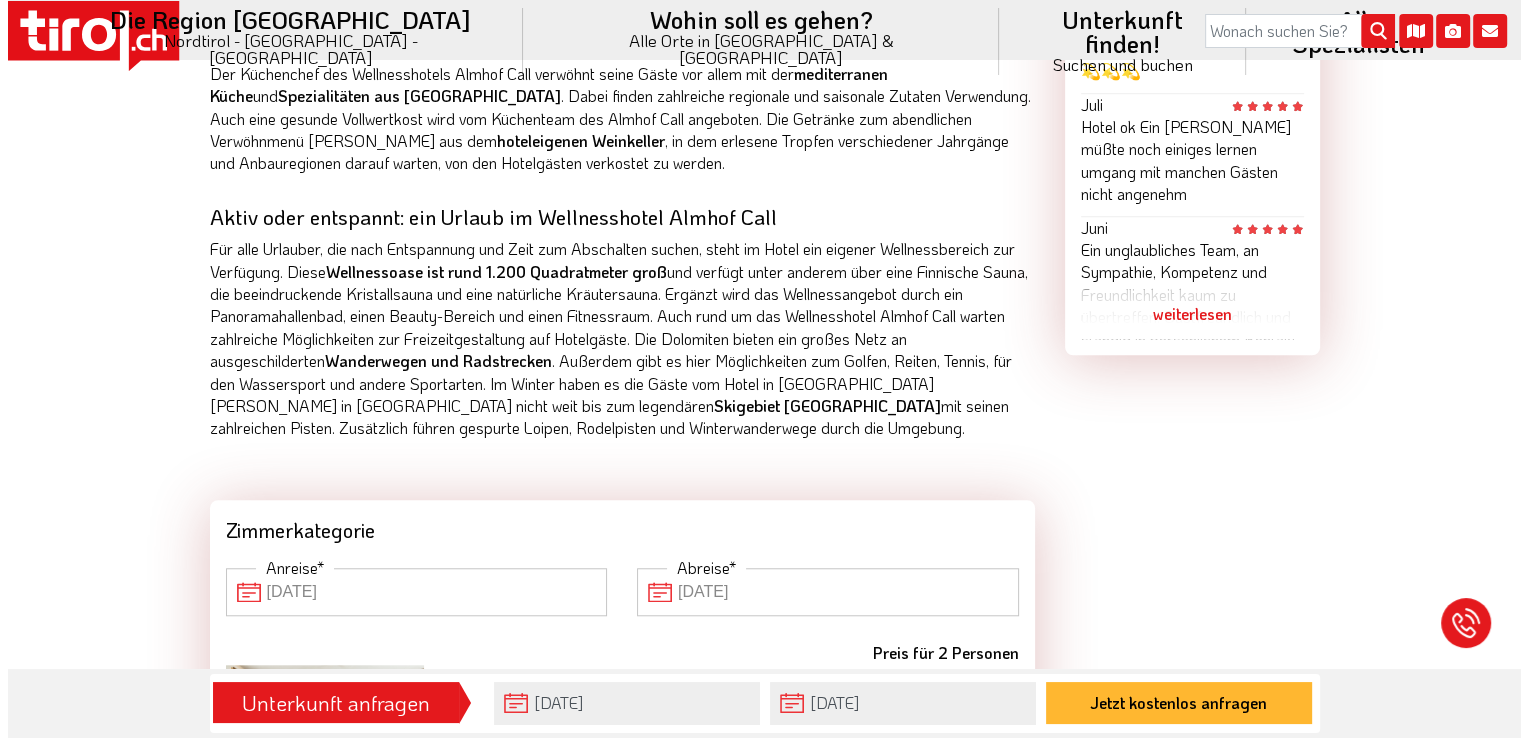 scroll, scrollTop: 1032, scrollLeft: 0, axis: vertical 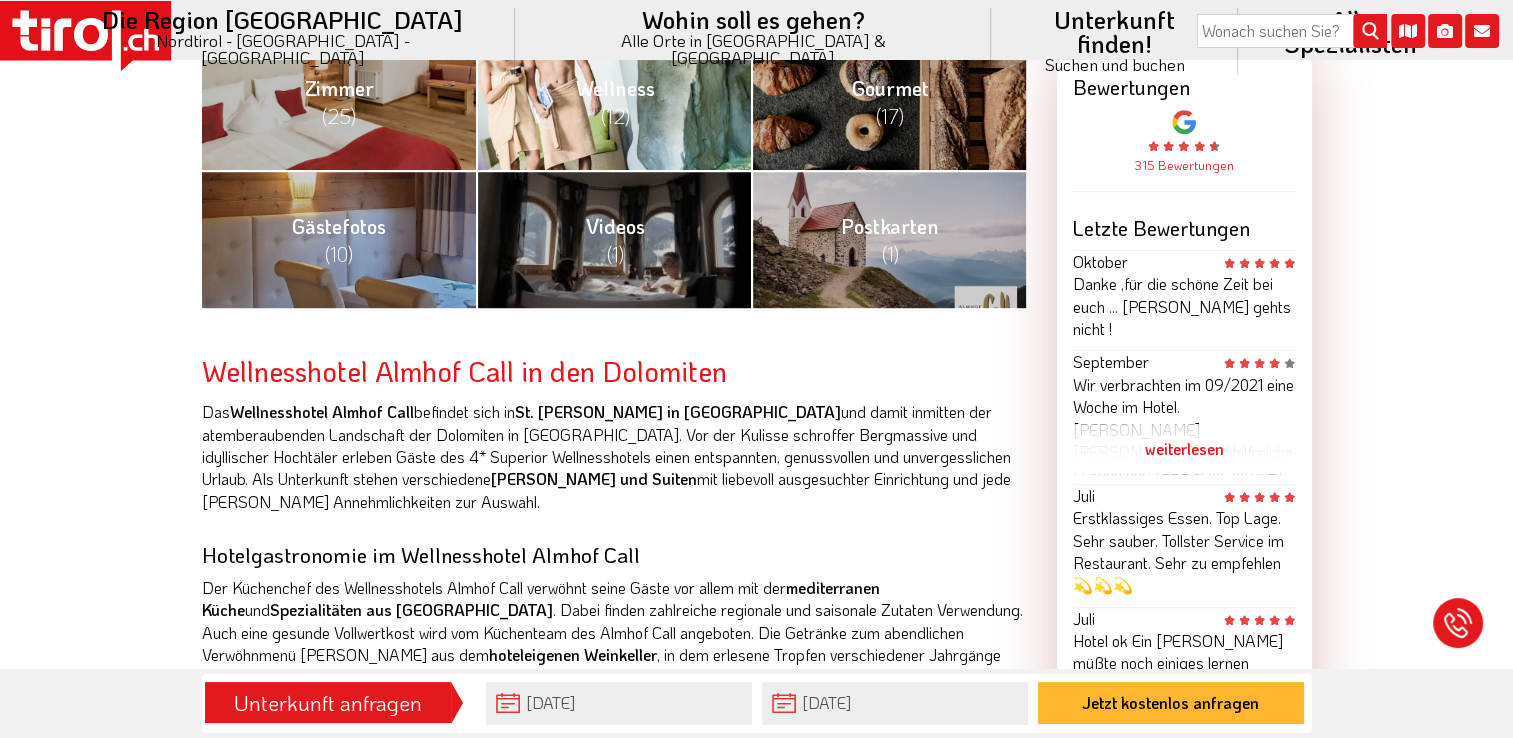 click on "Wellness   (12)" at bounding box center (613, 101) 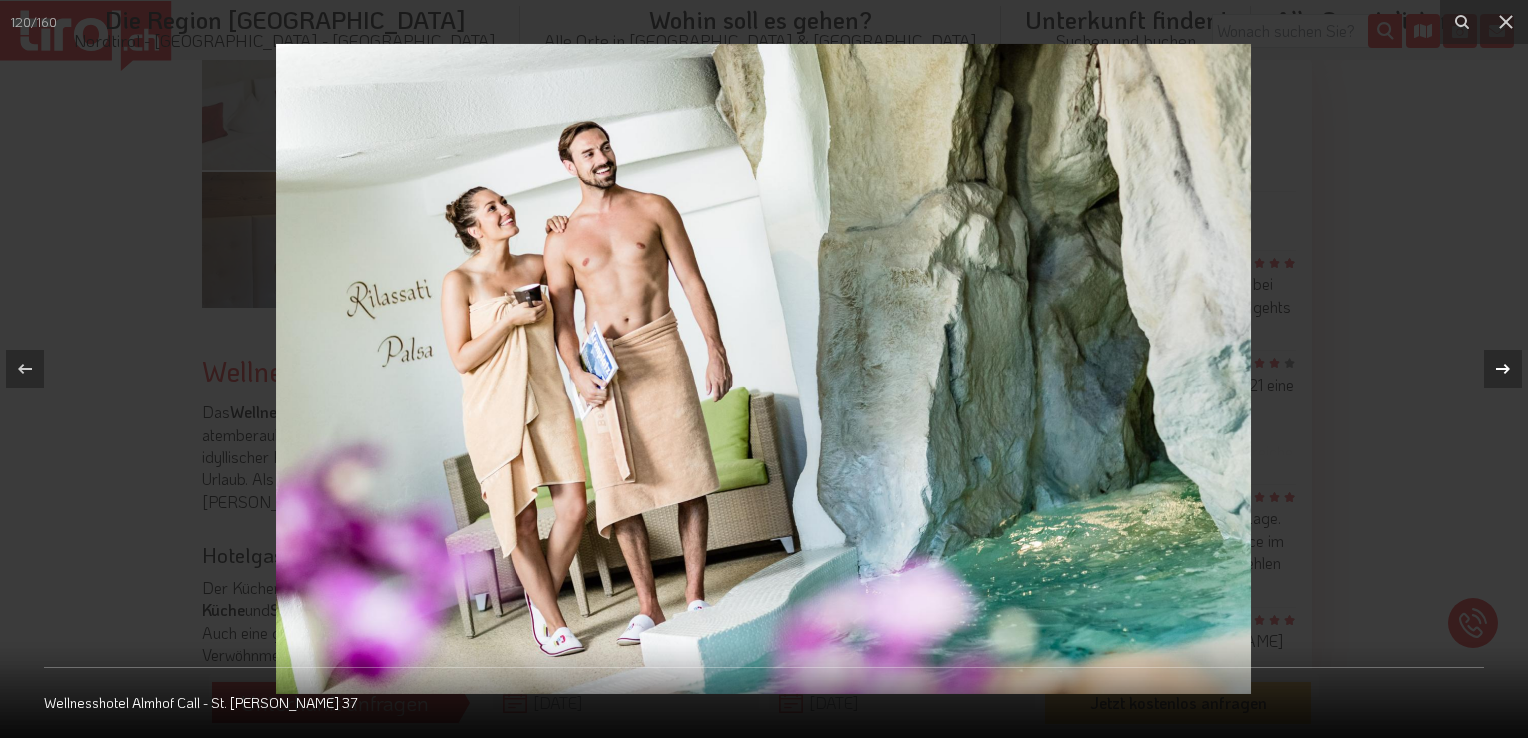 click 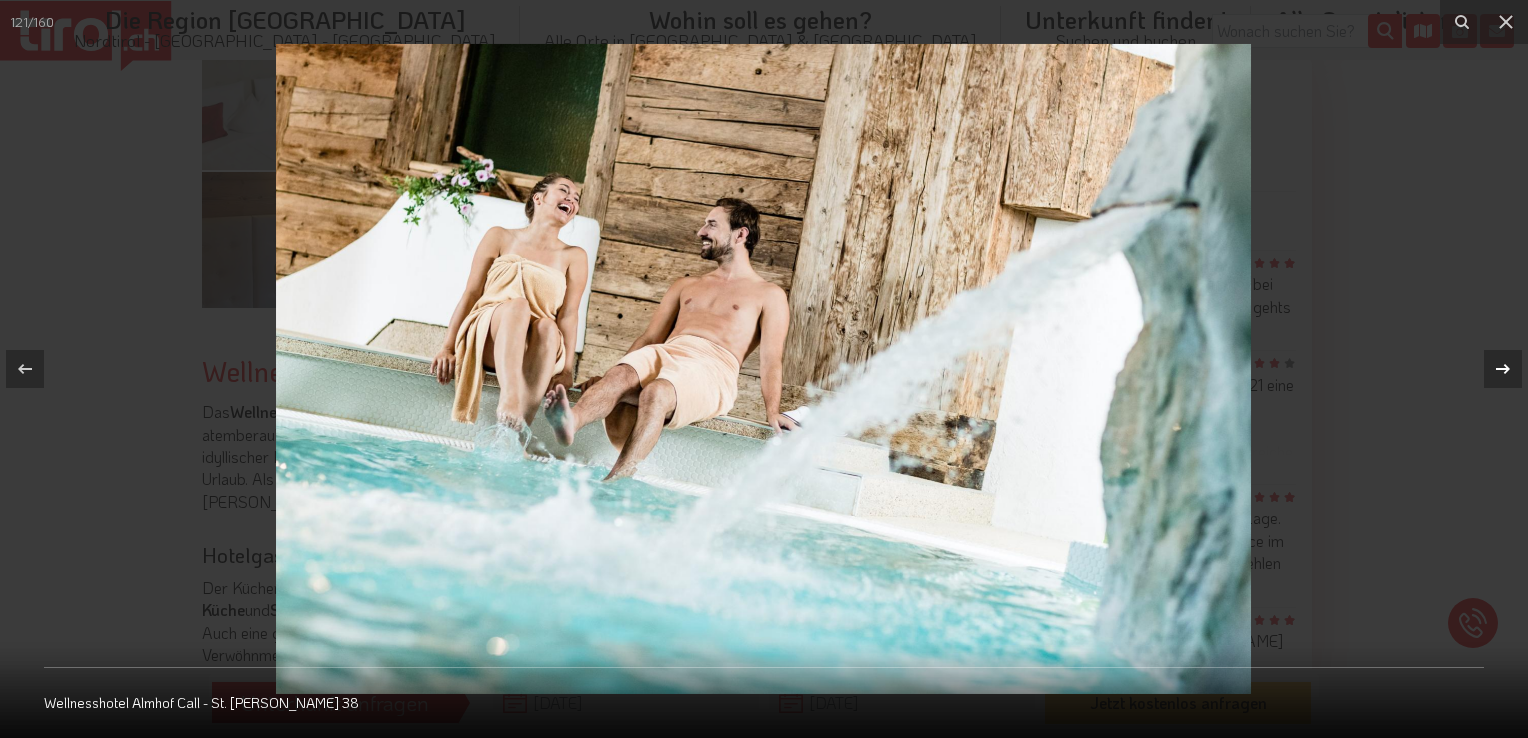 click 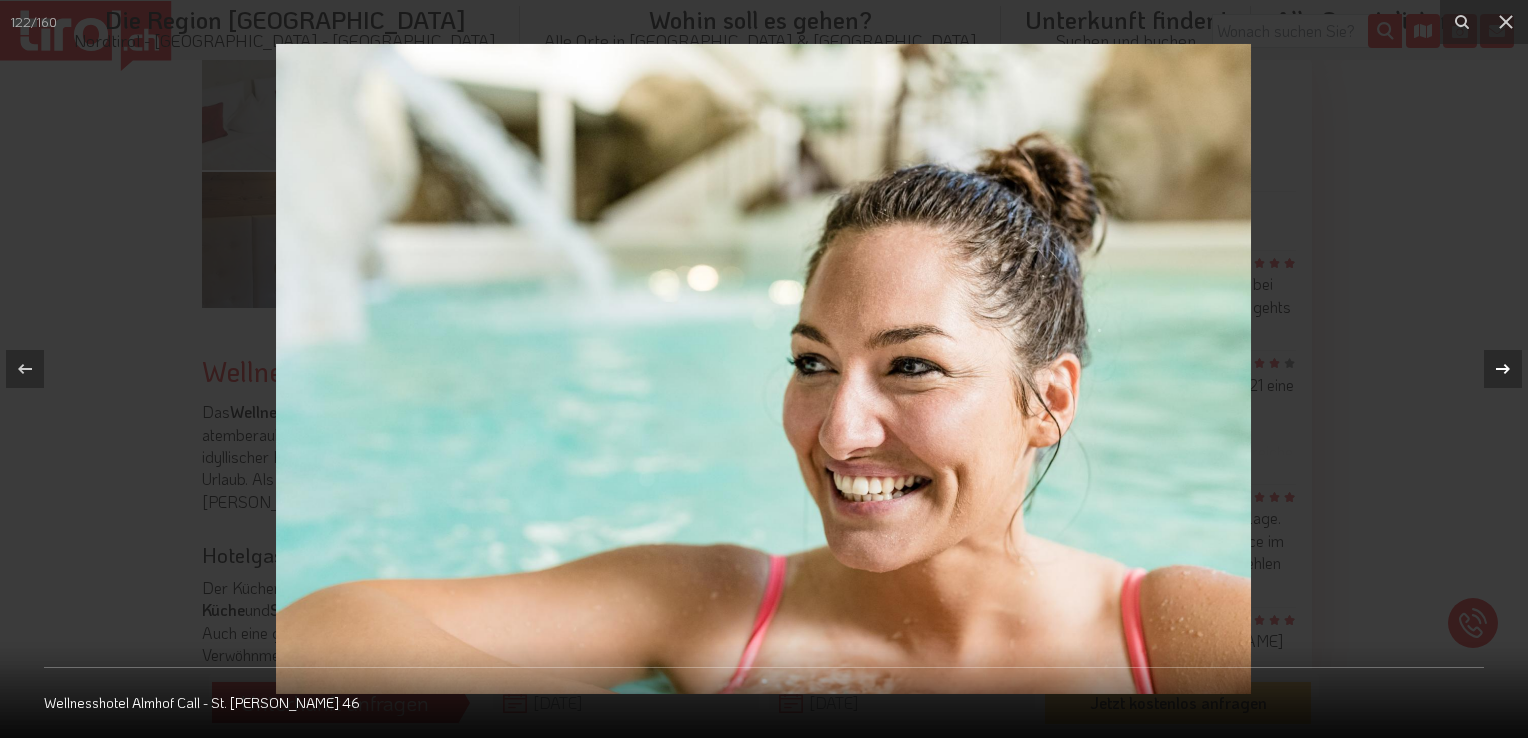 click 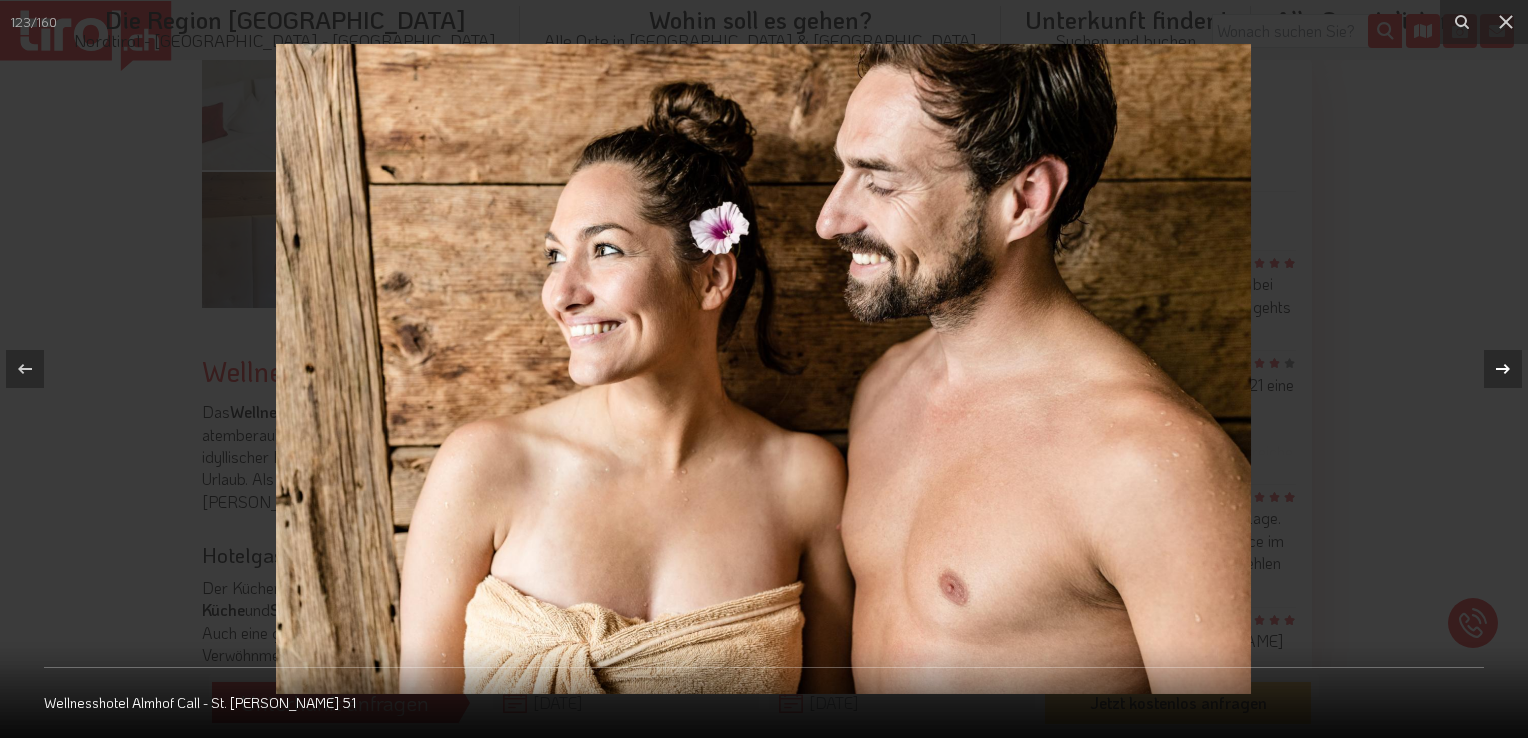click 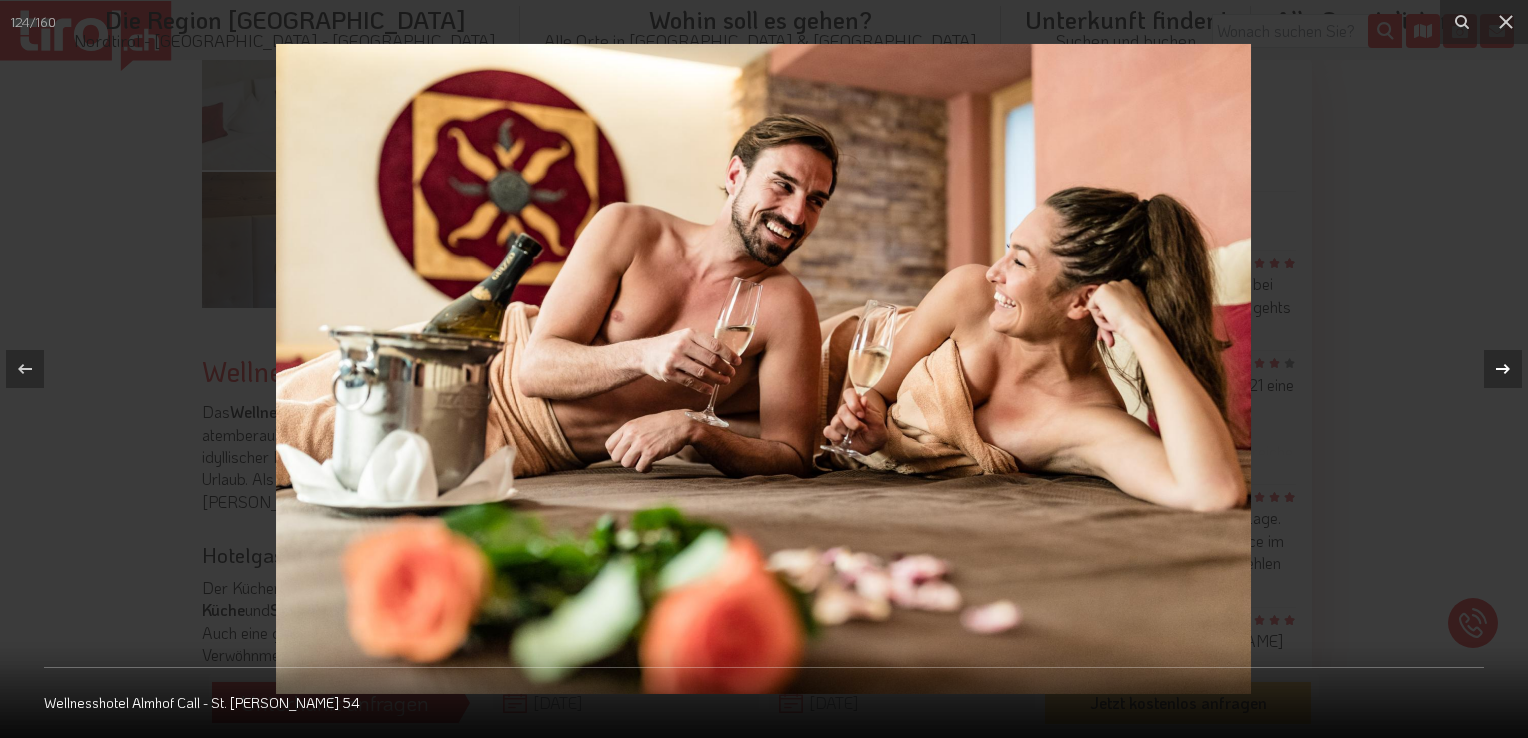 click 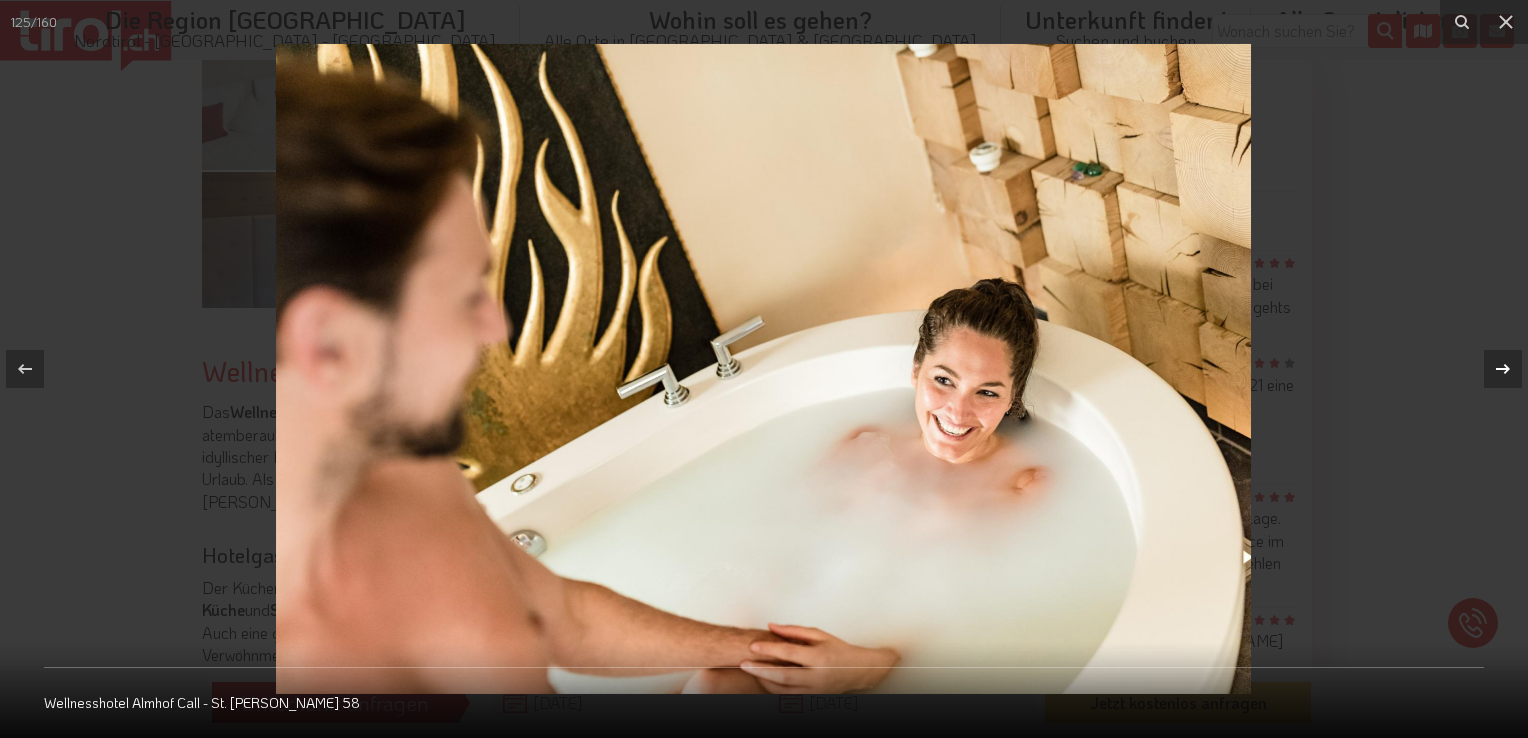 click 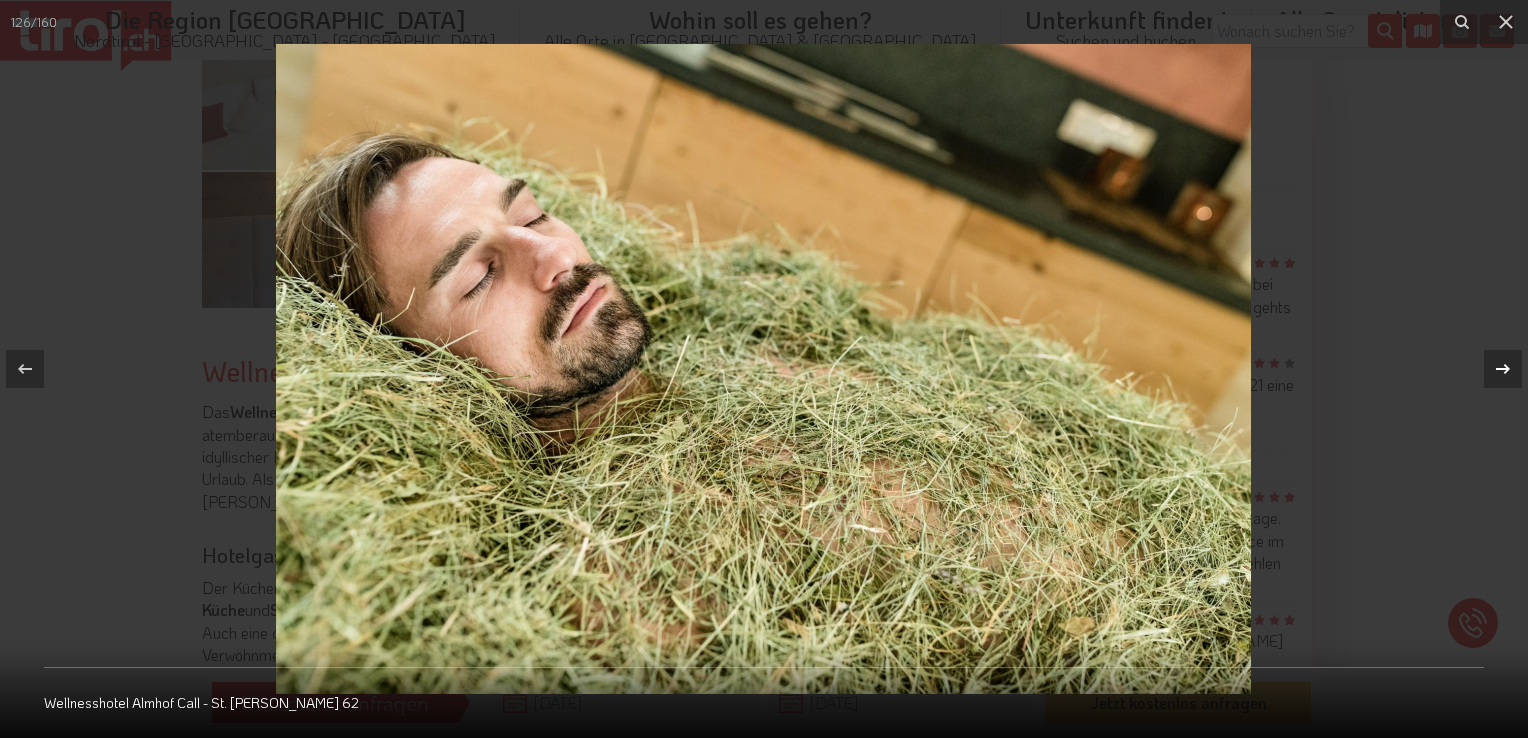 click 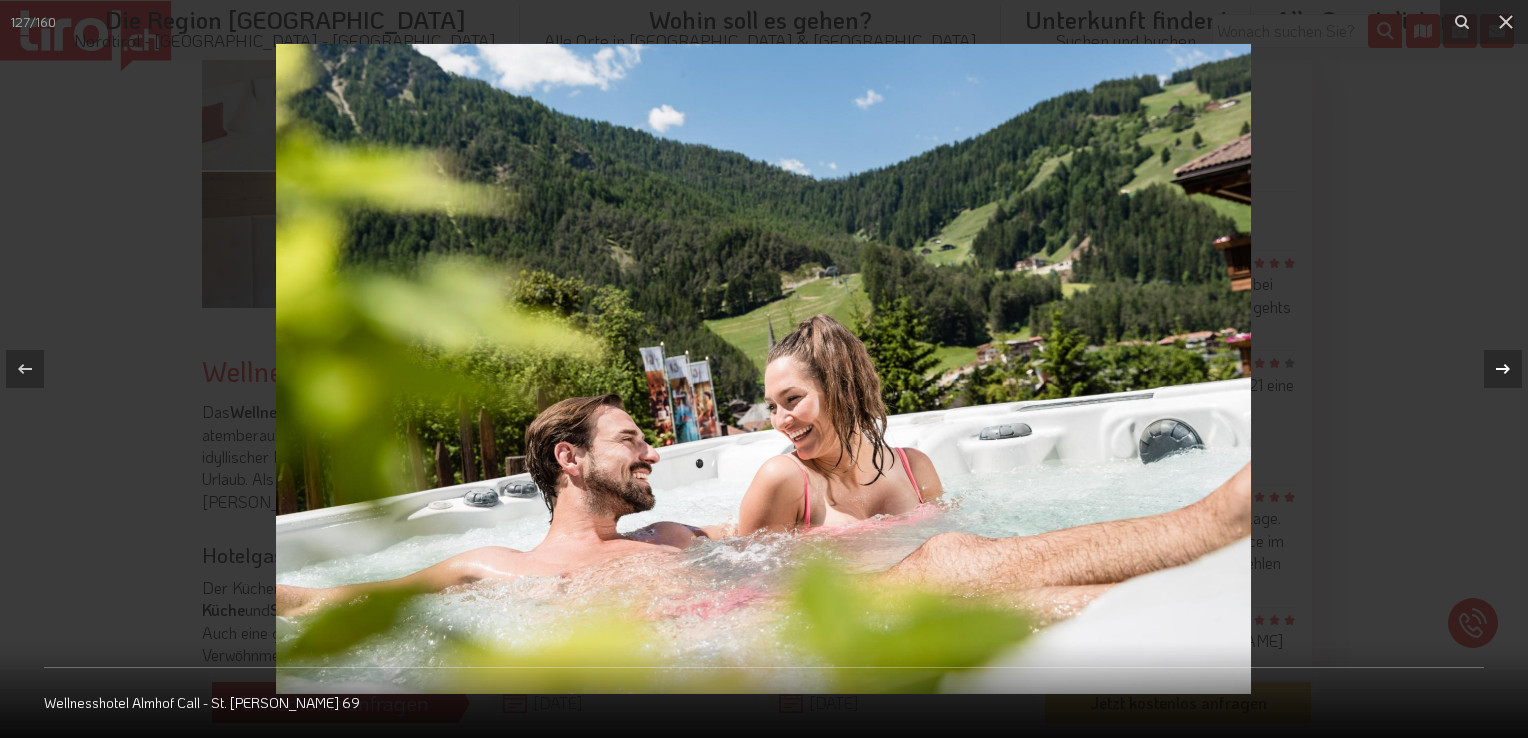 click 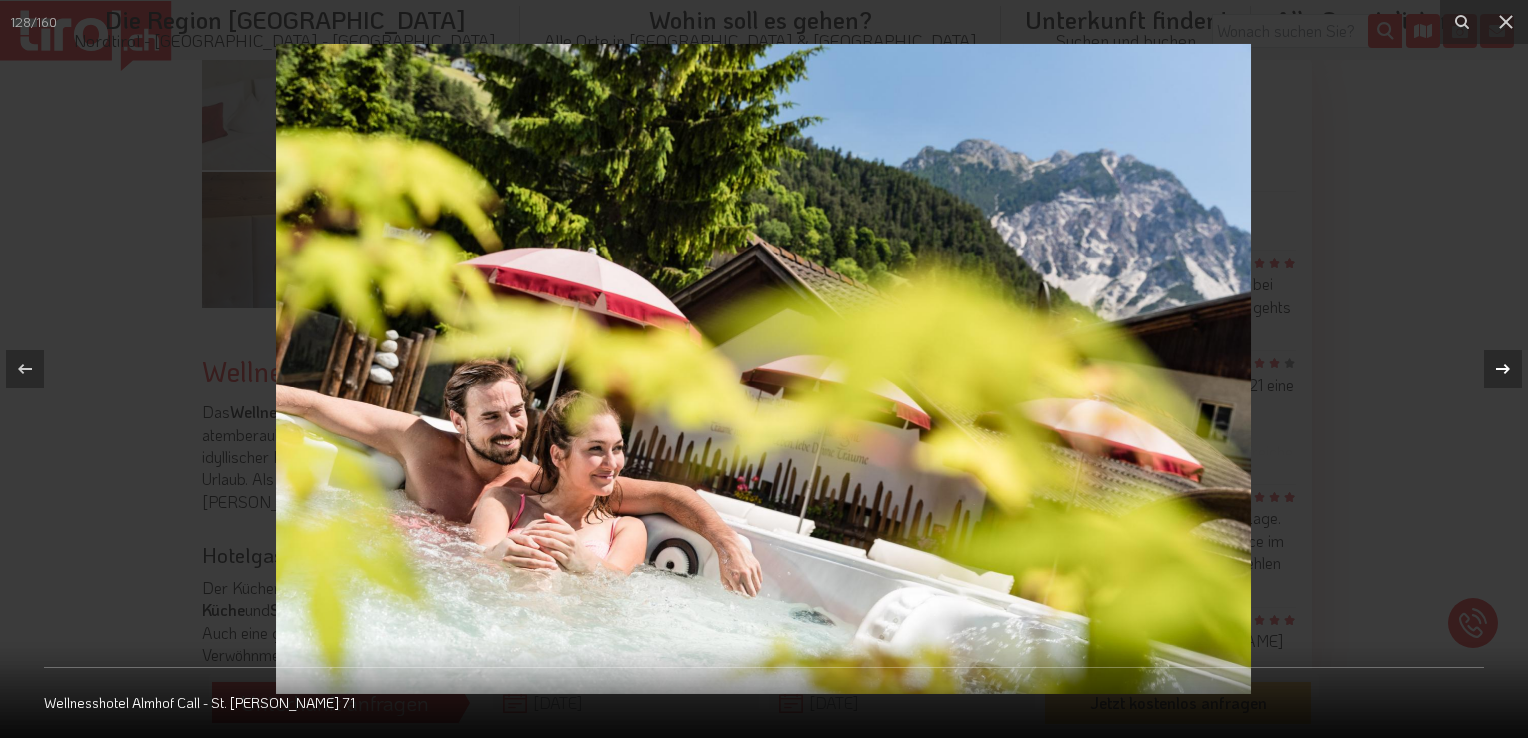click 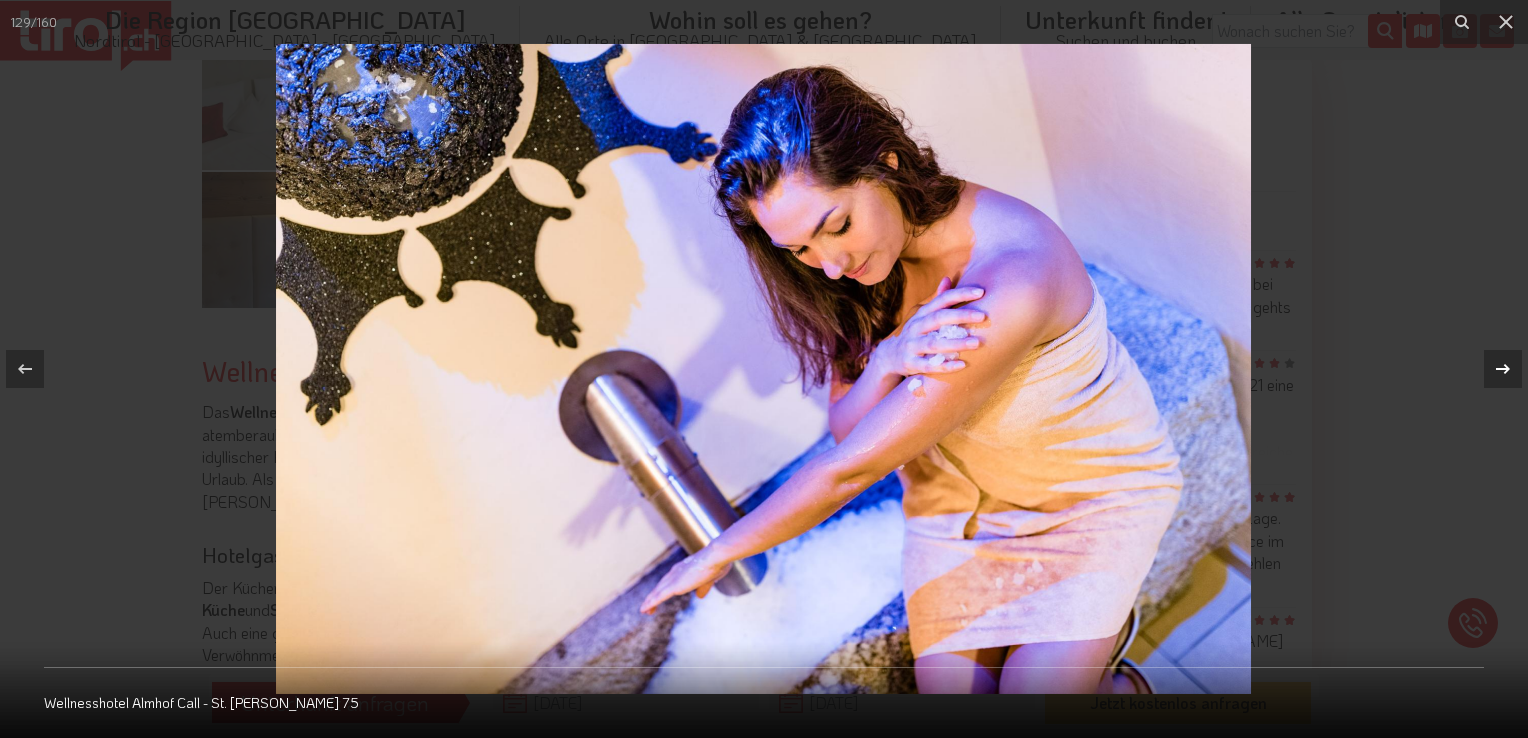 click 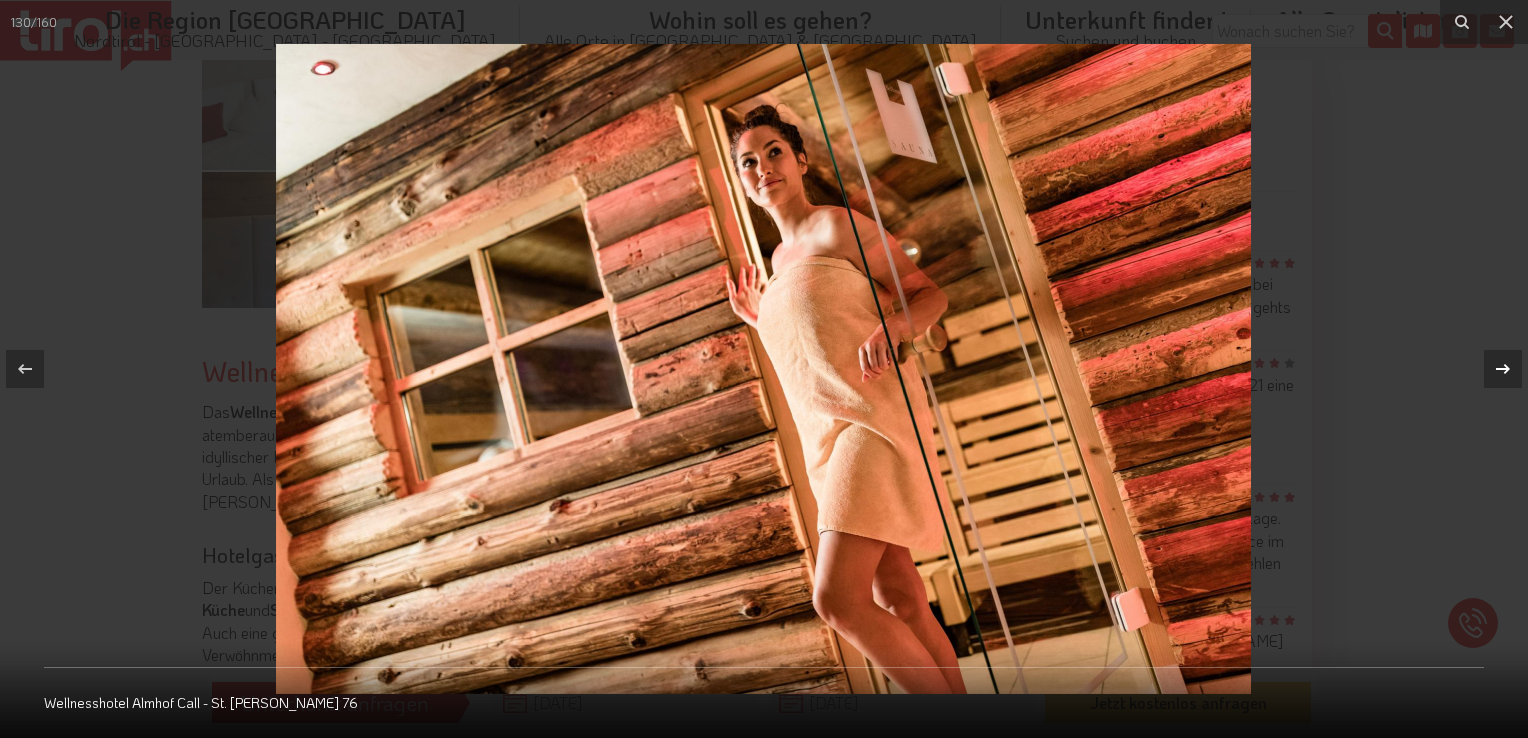click 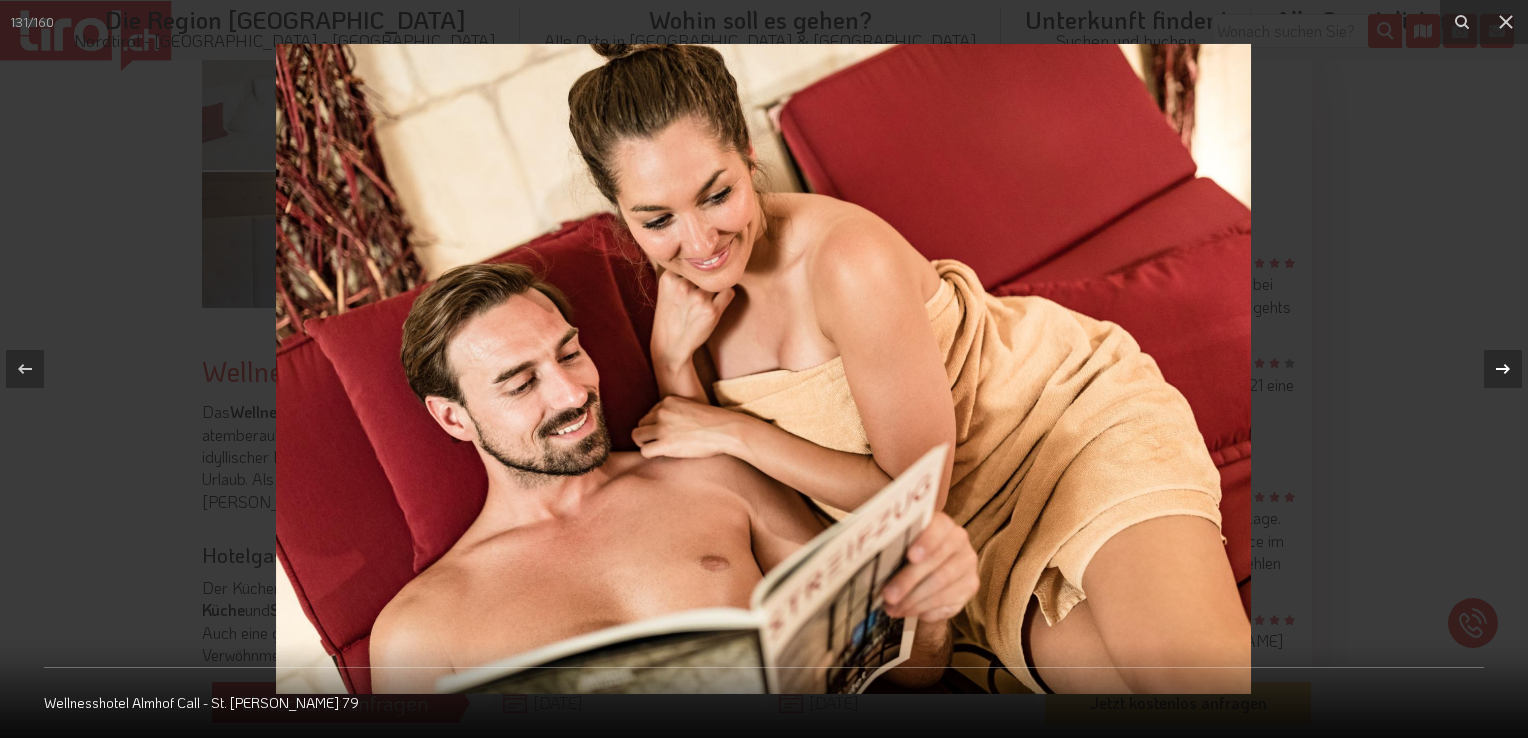 click 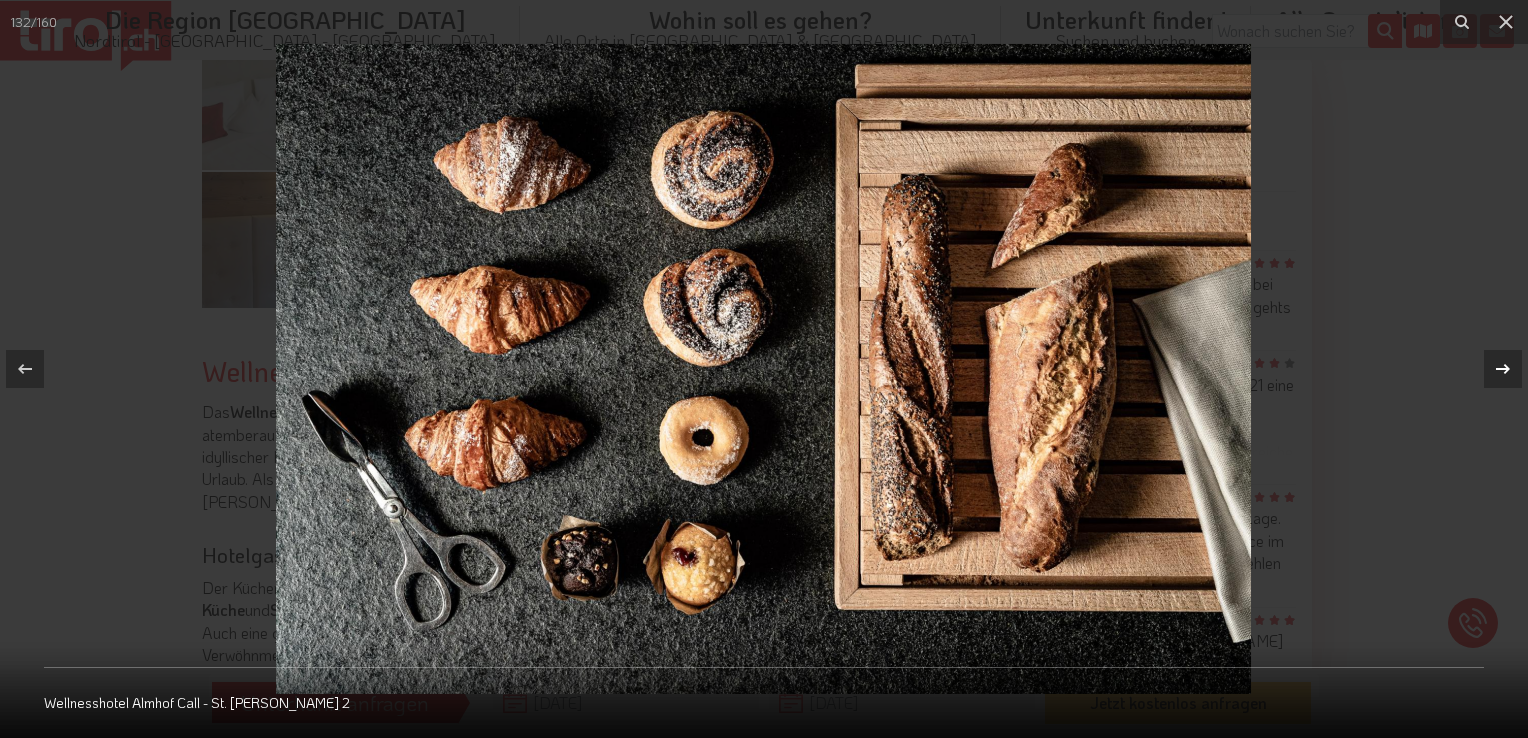 click 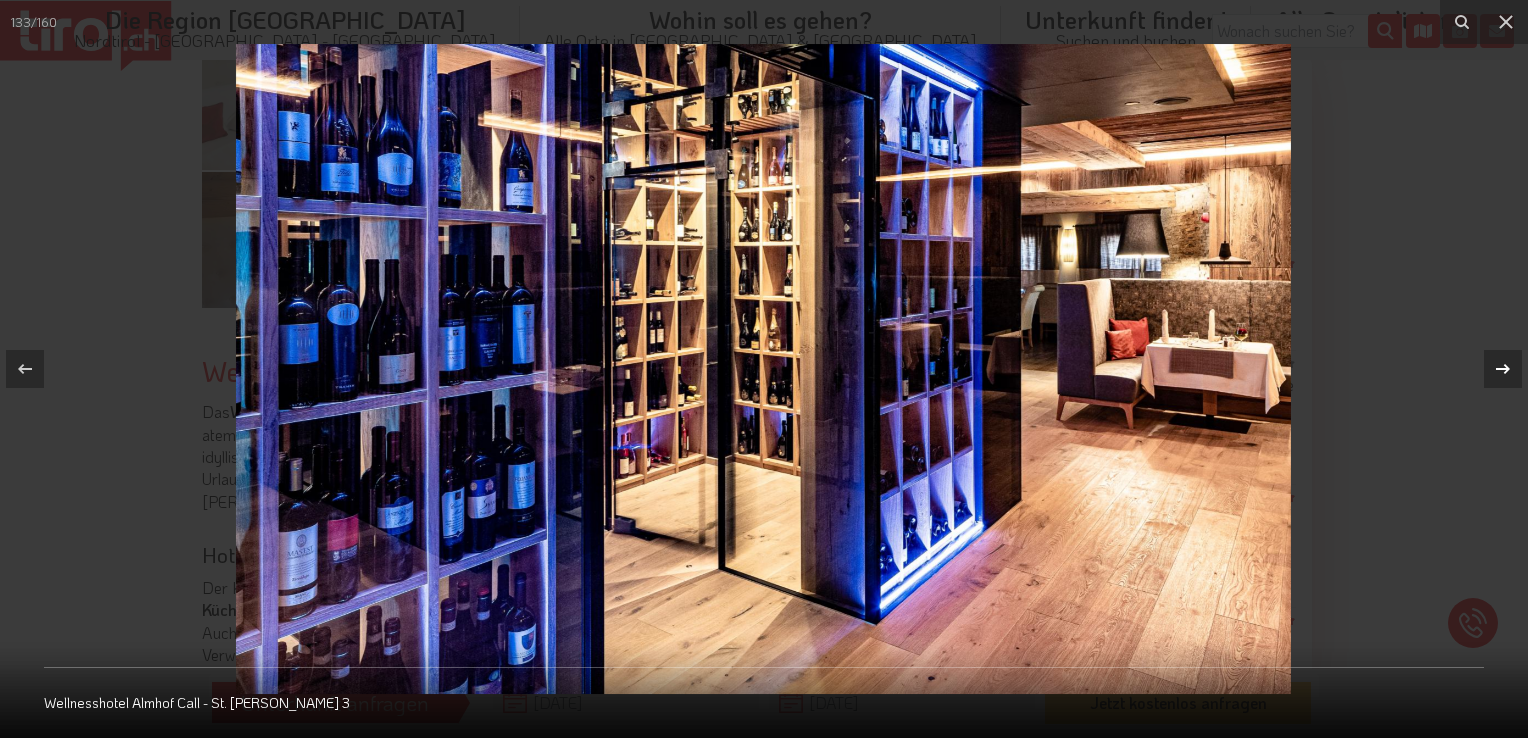 click 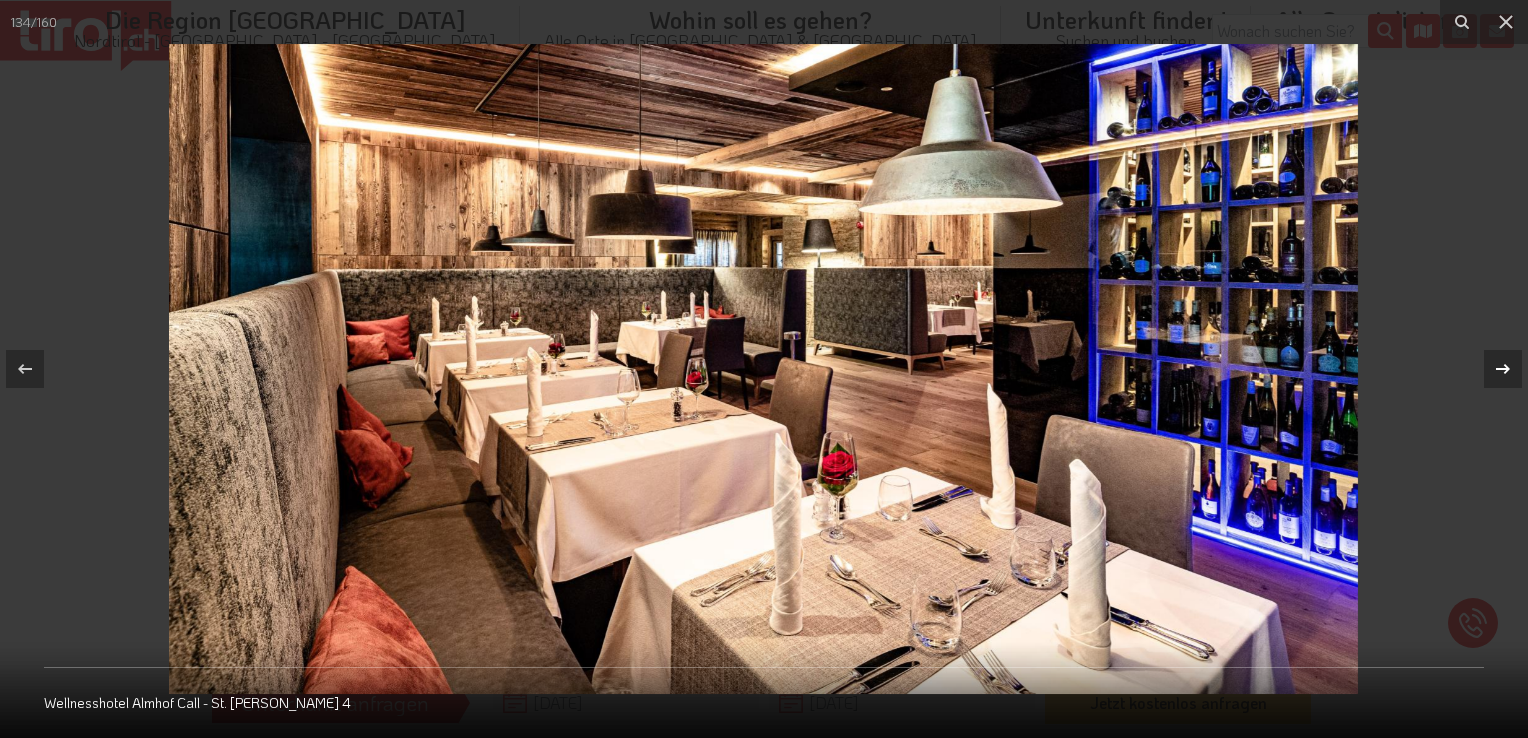 click 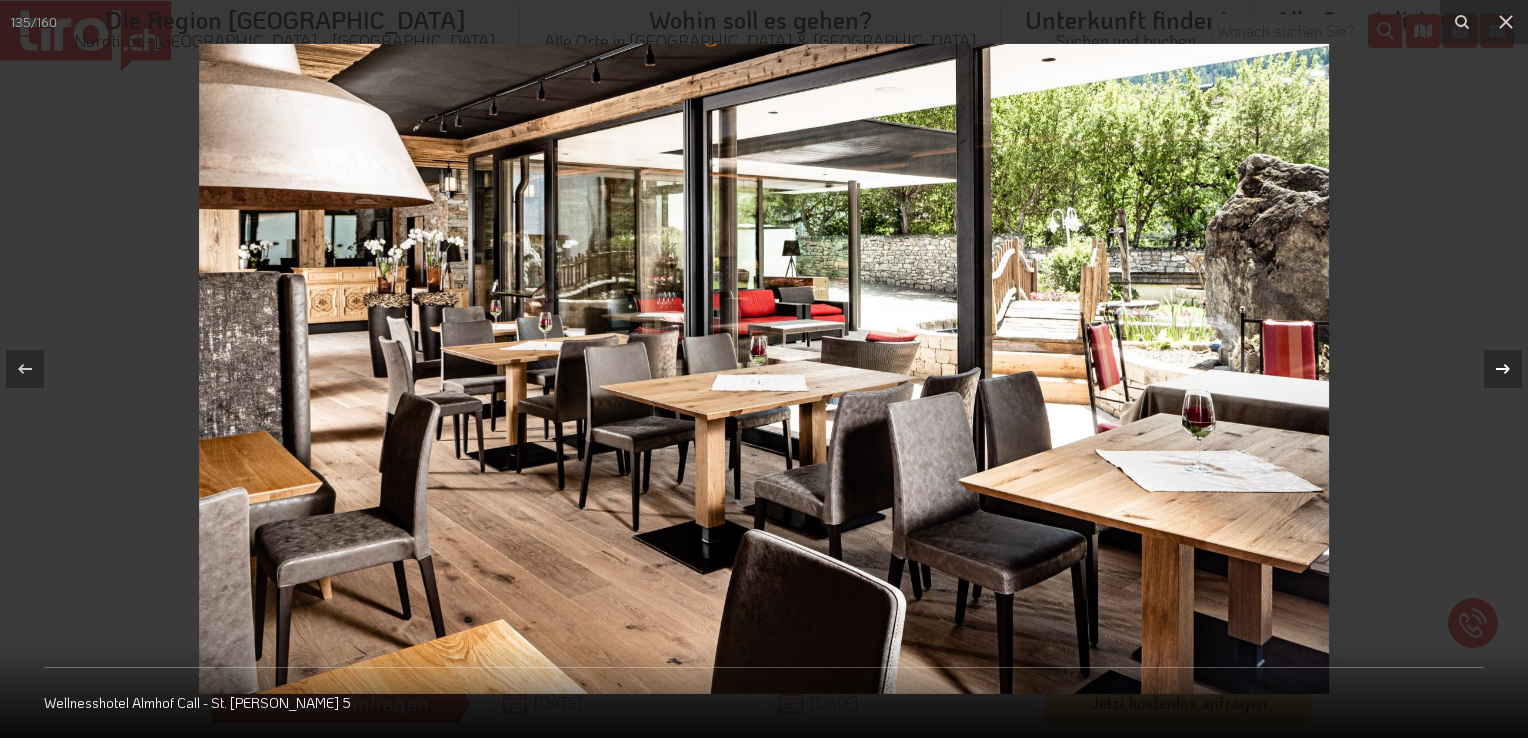 click 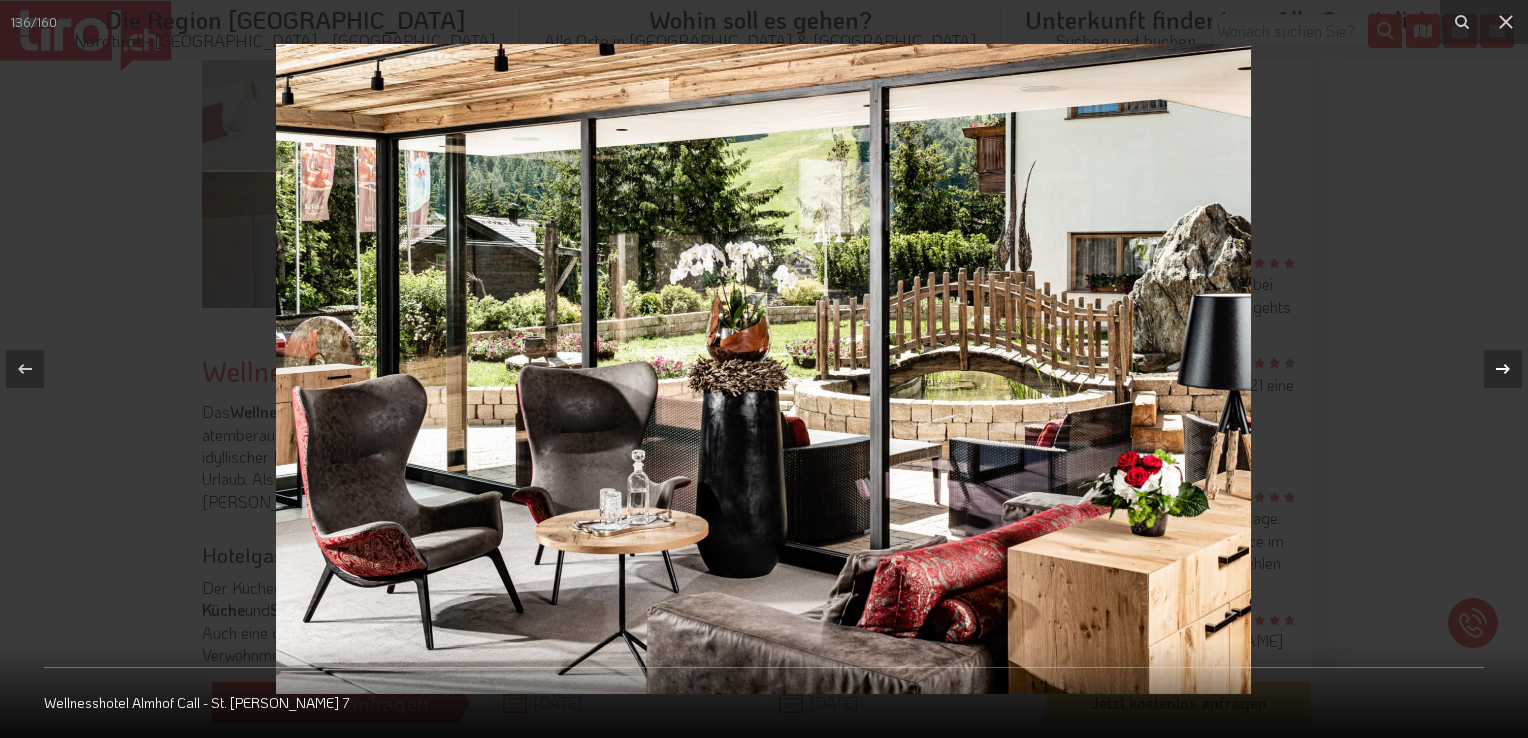 click 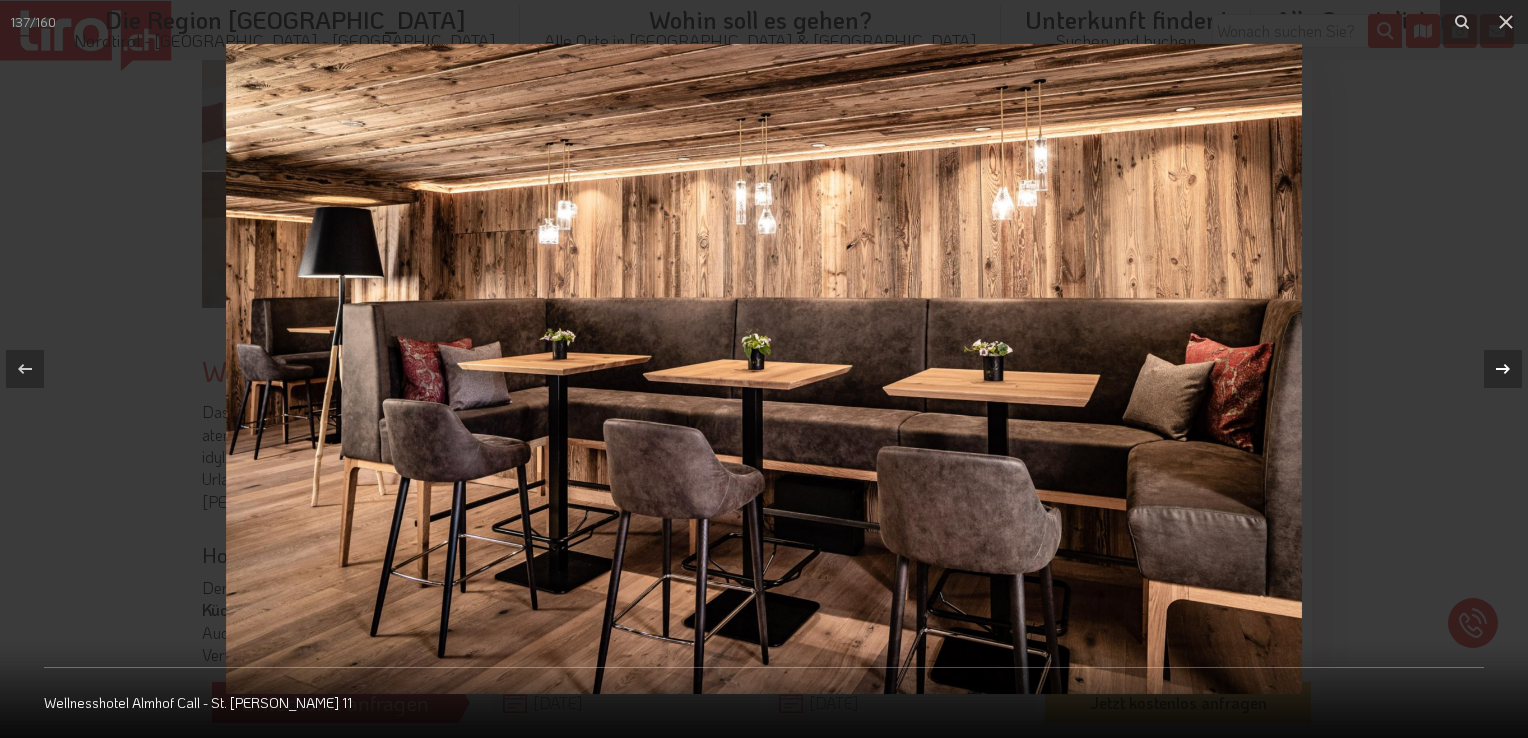 click 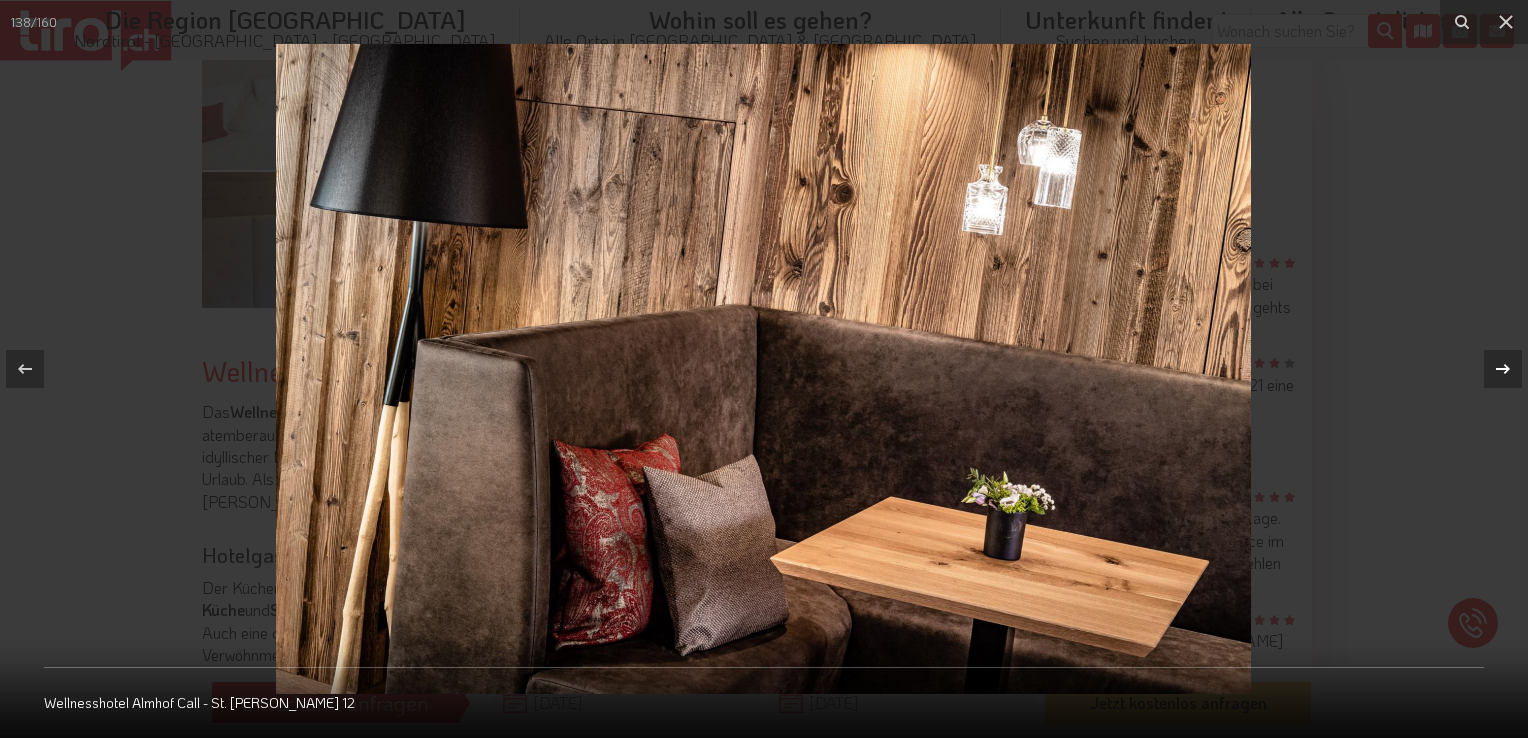 click 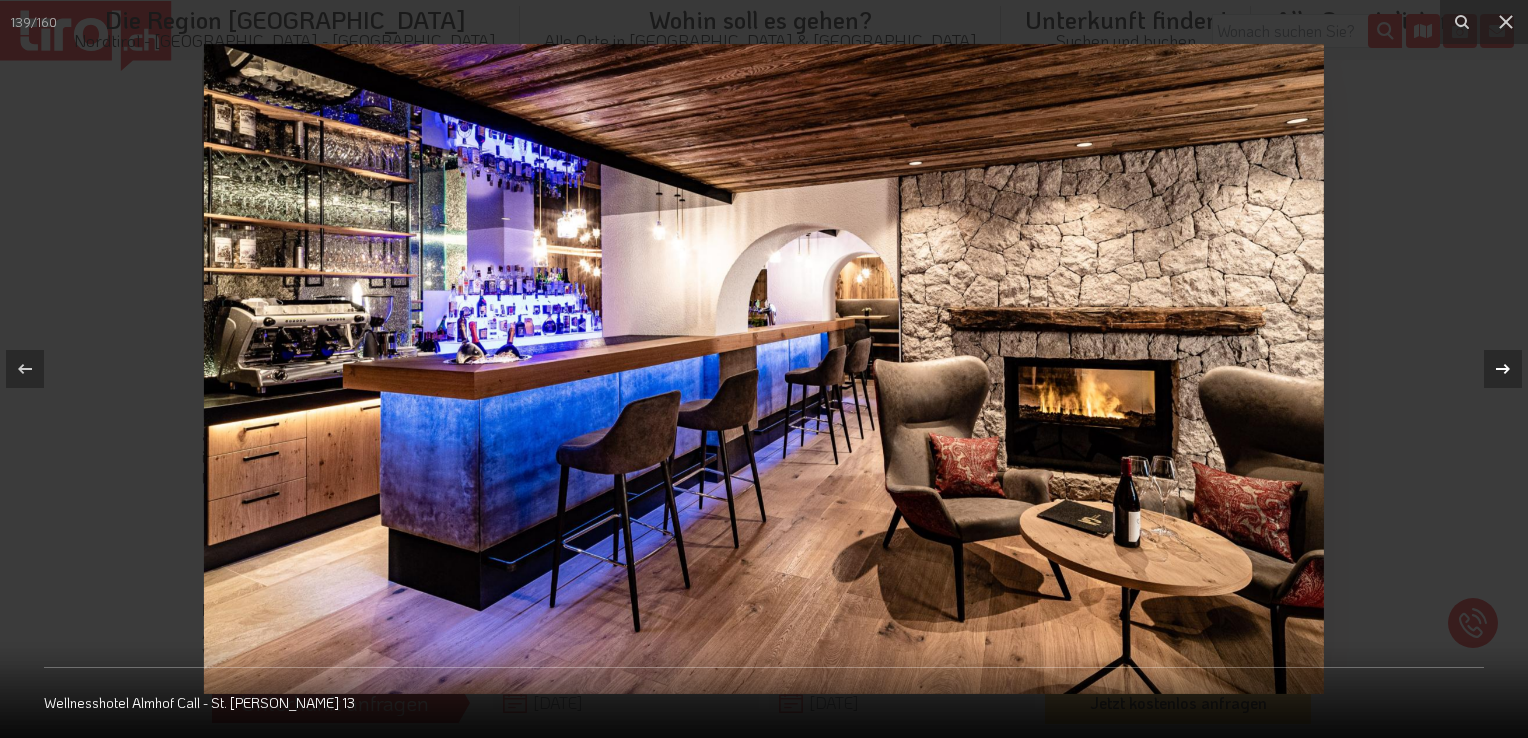 click 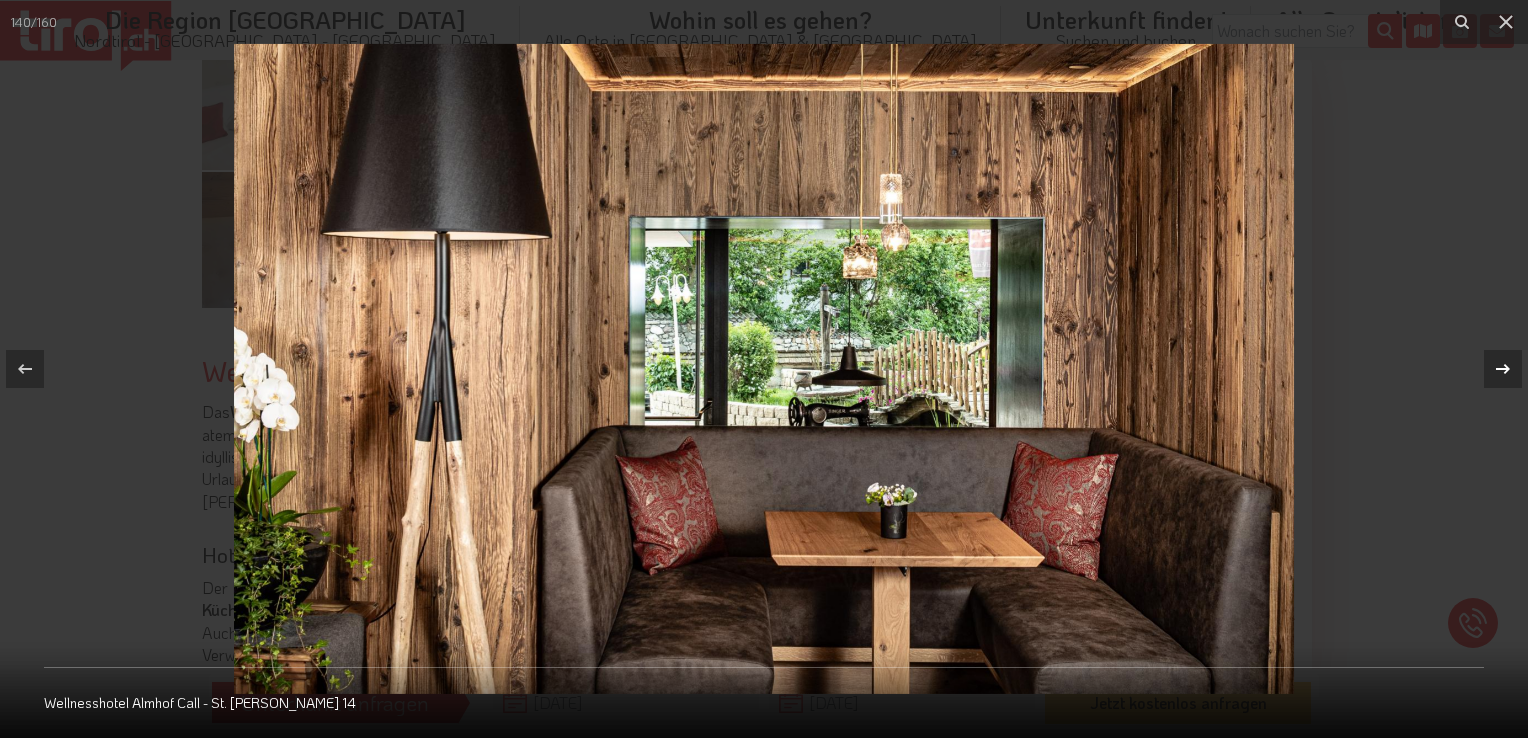 click 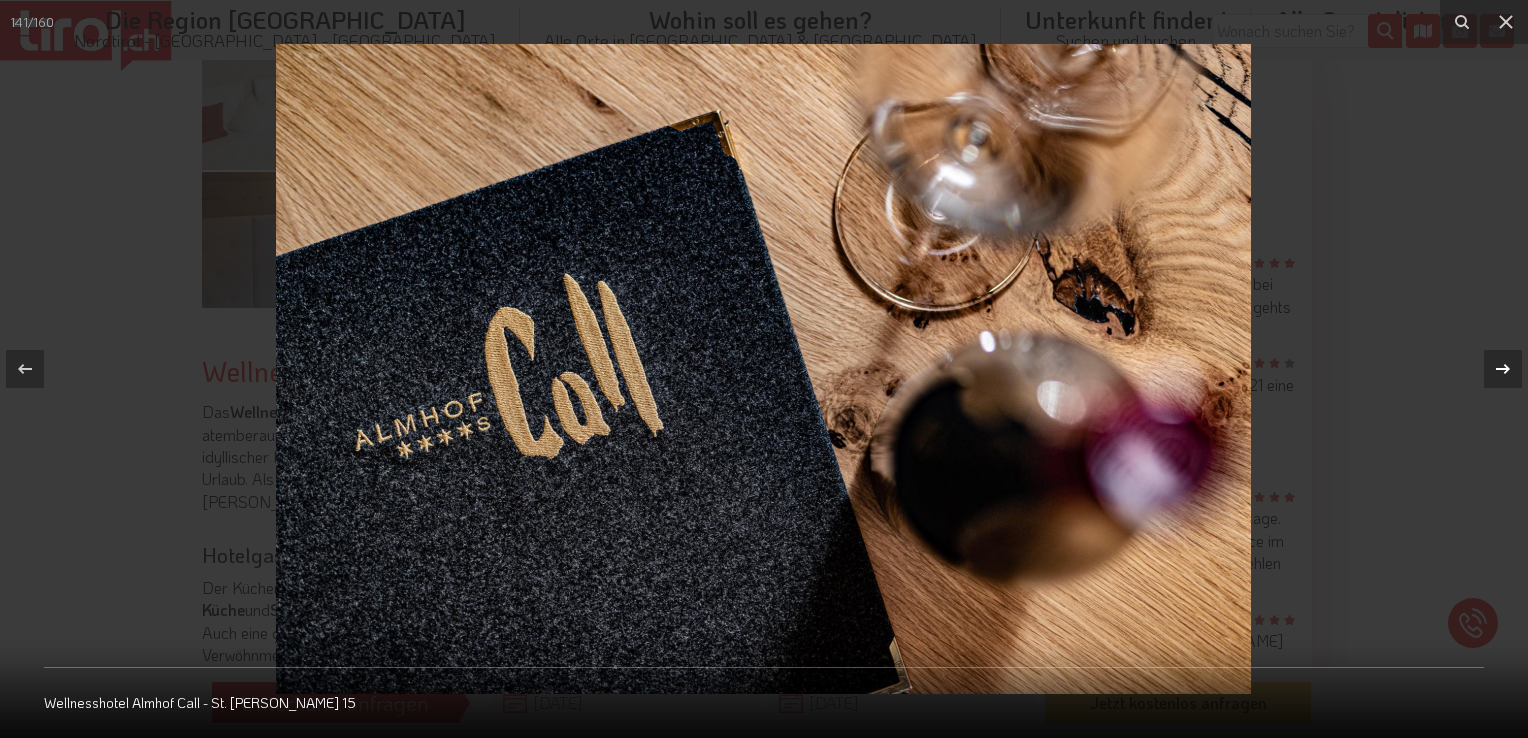 click 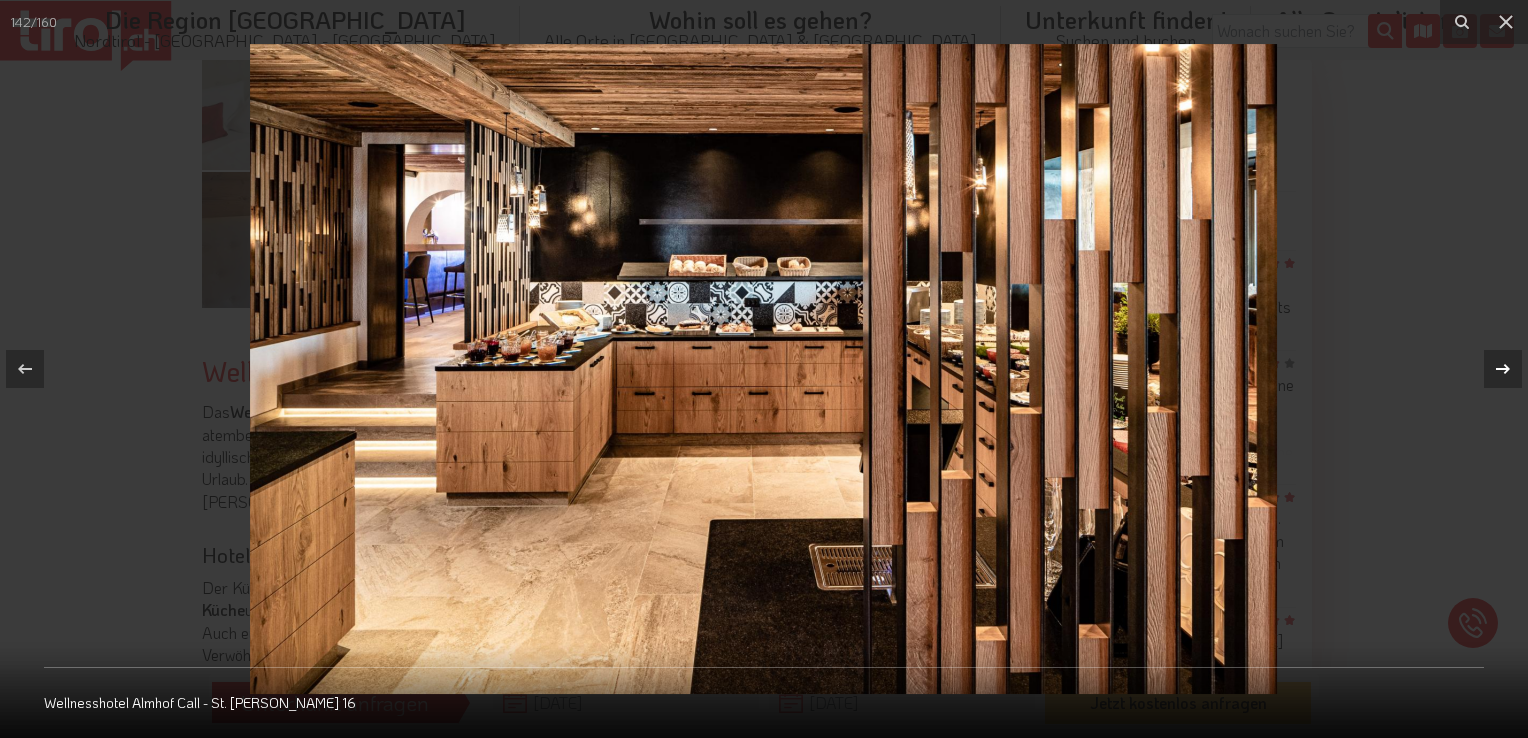 click 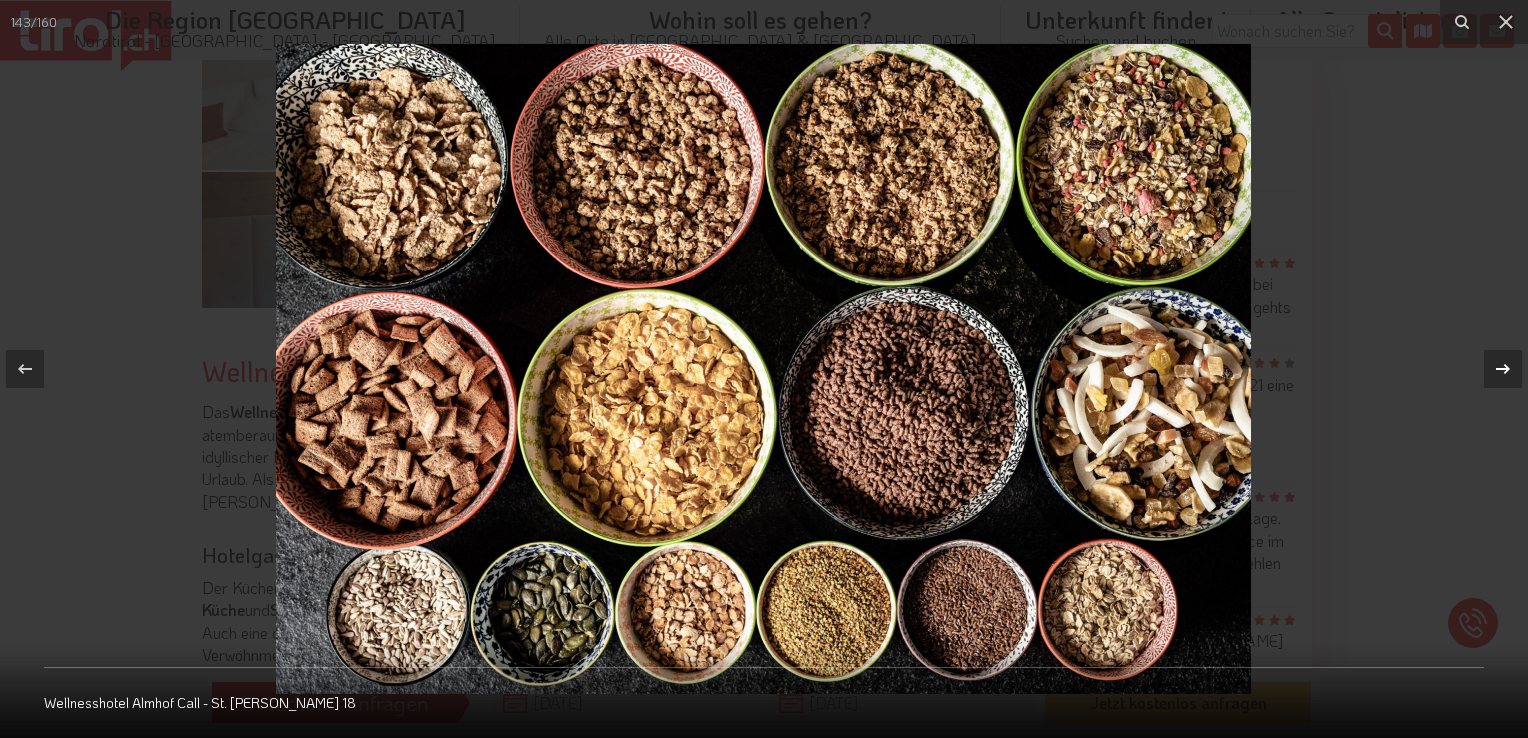 click 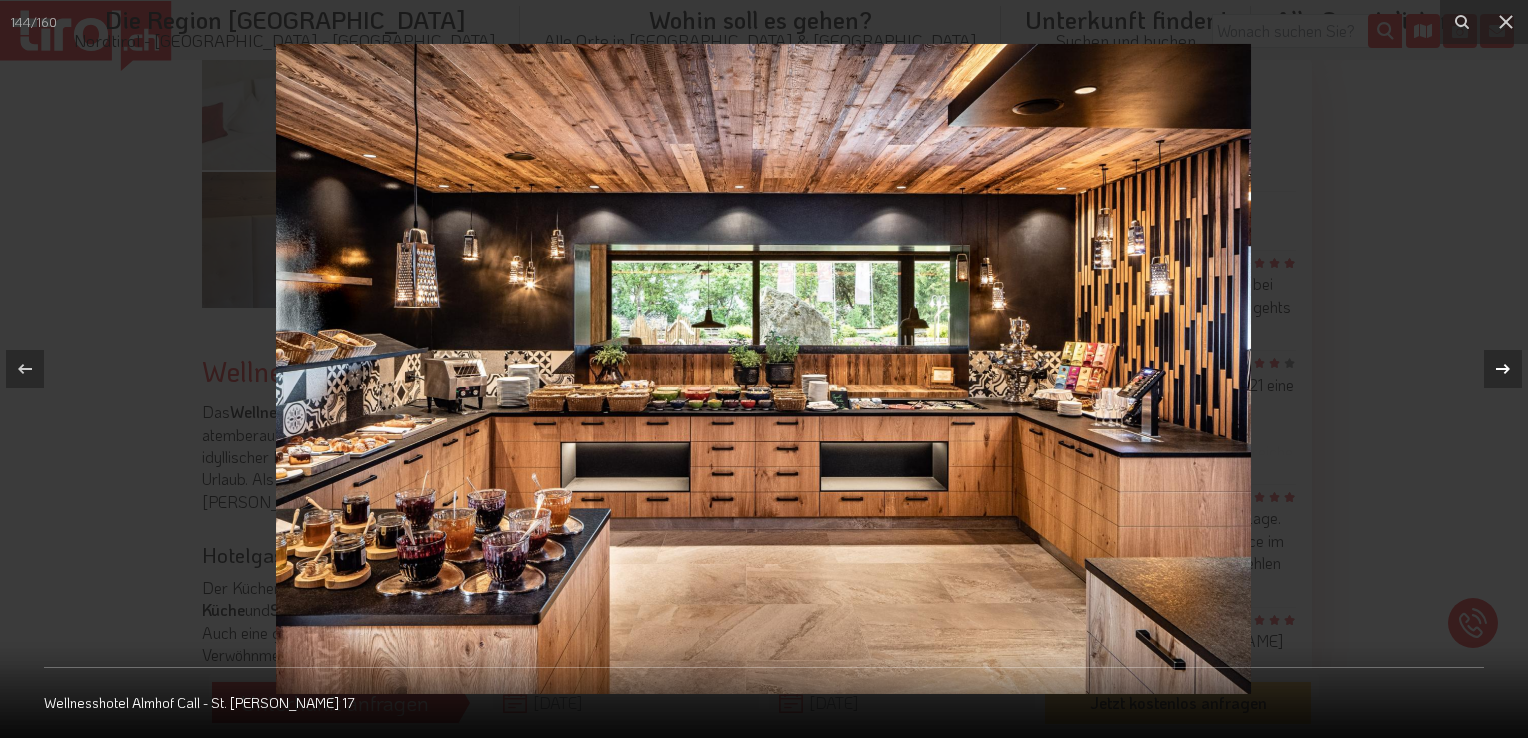 click 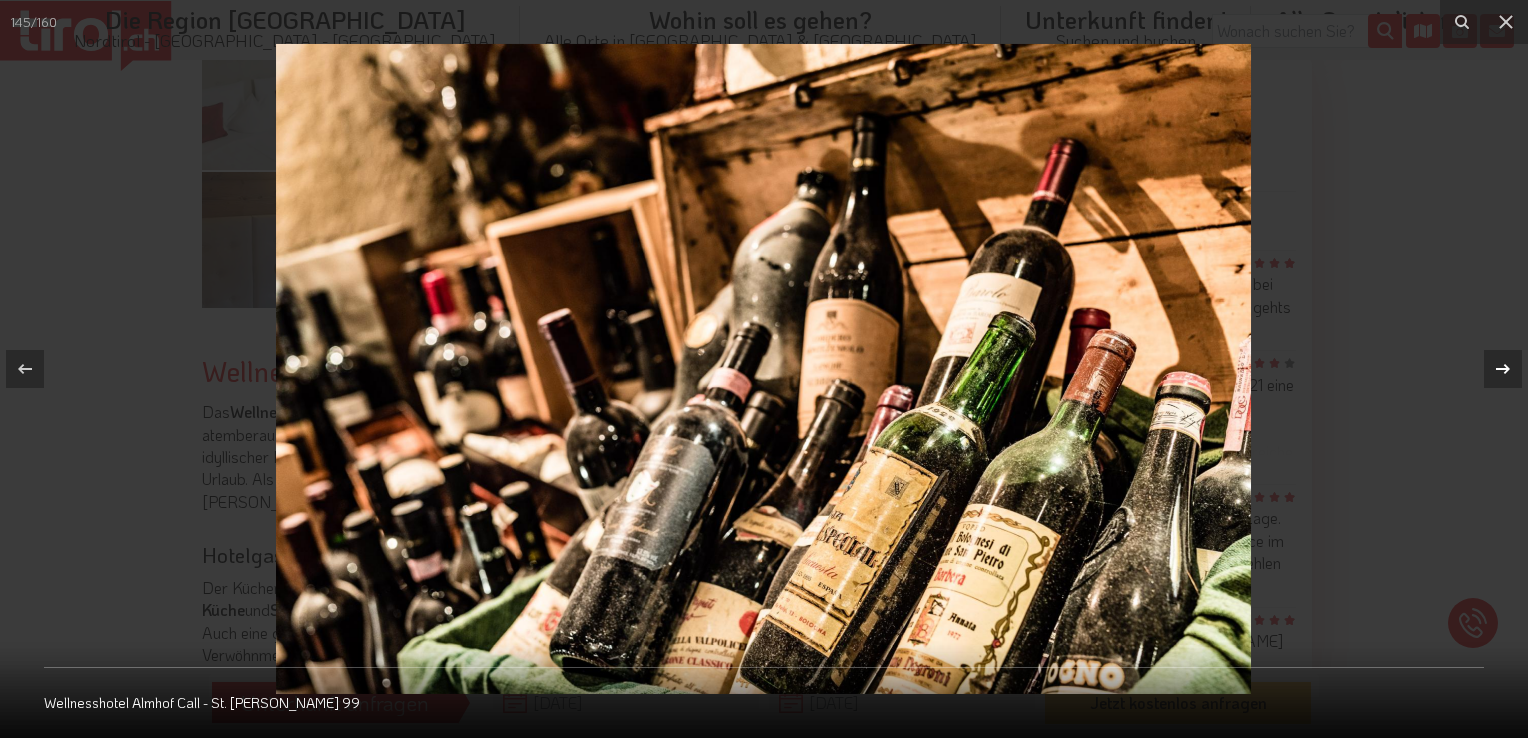 click 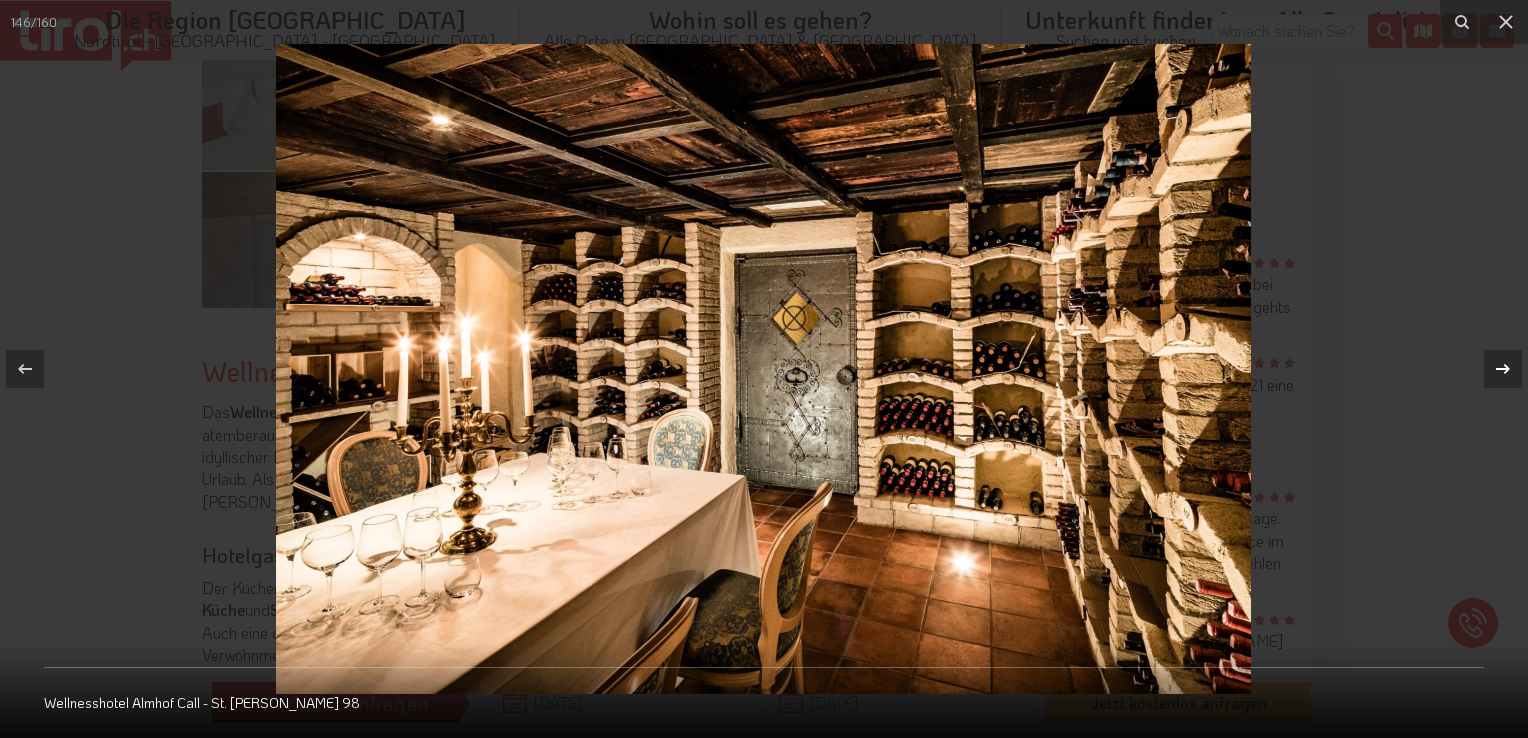 click 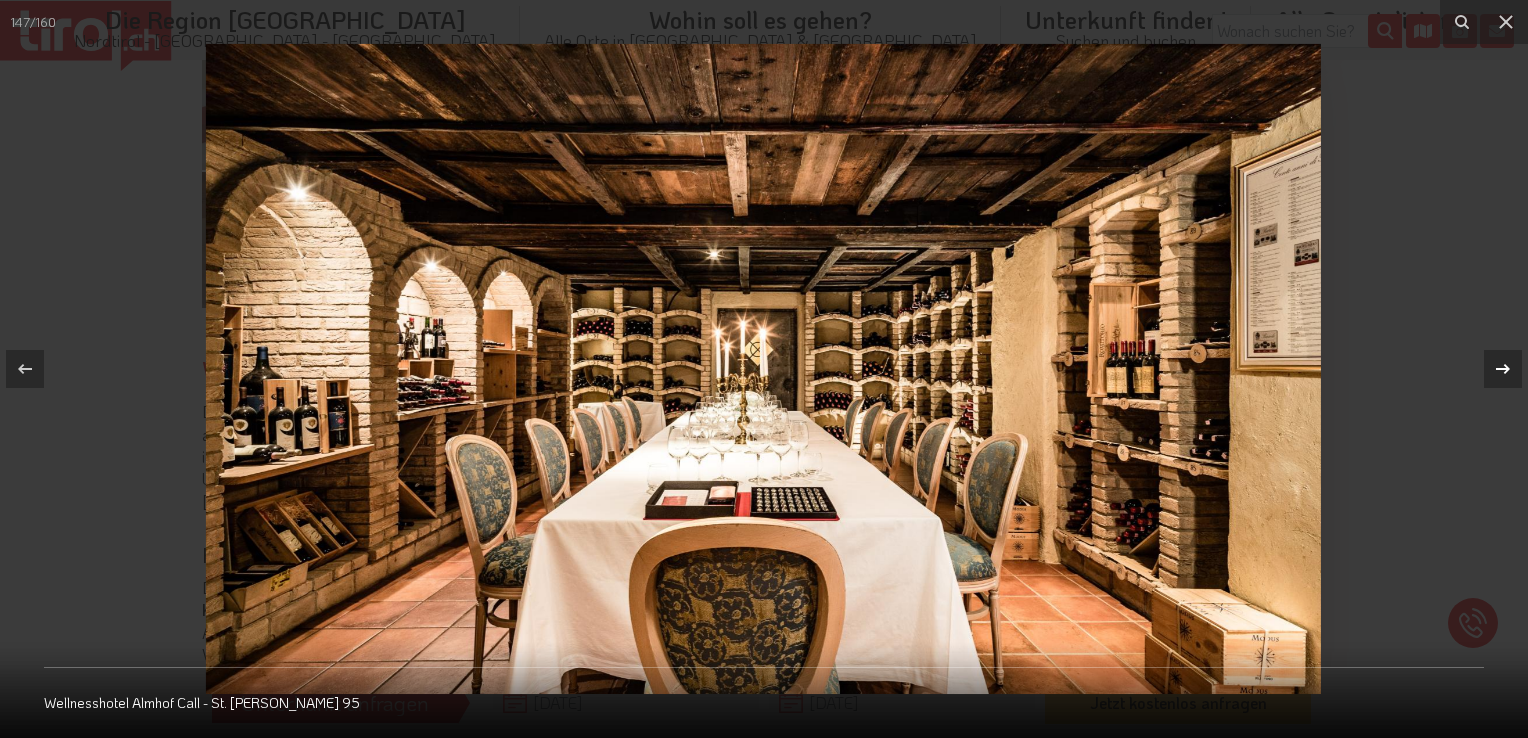 click 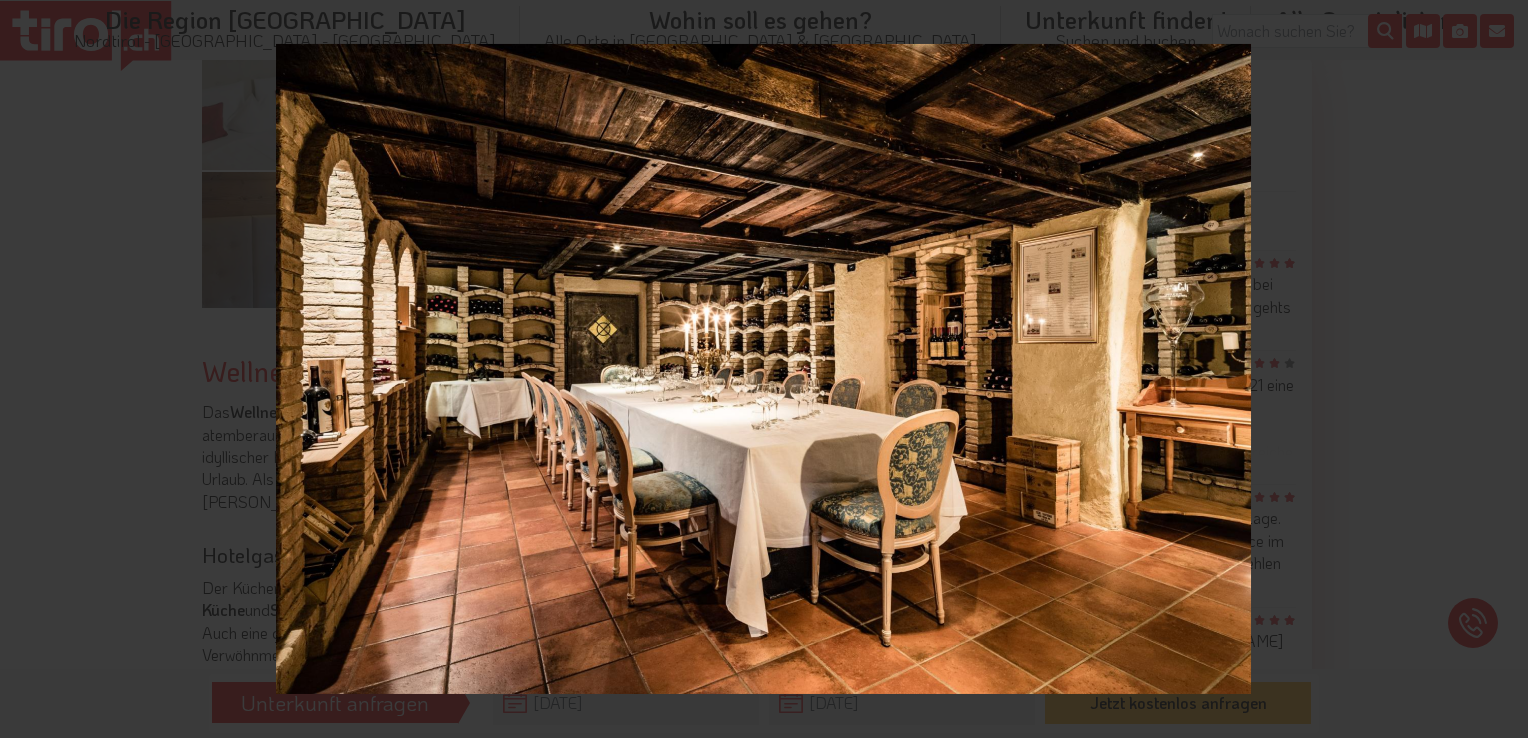 click on "148  /  160 Wellnesshotel Almhof Call -  St. [PERSON_NAME] 97" at bounding box center (764, 369) 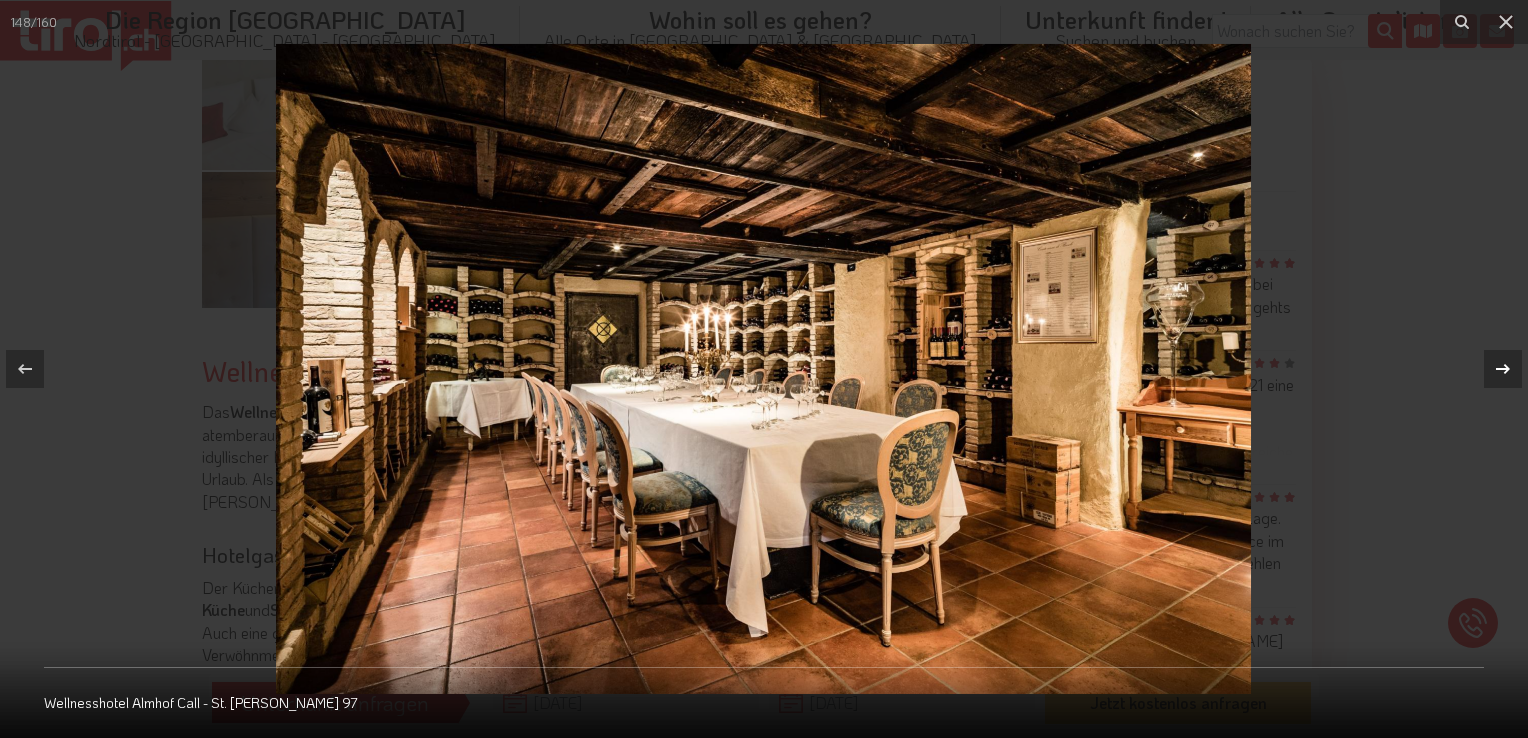click 